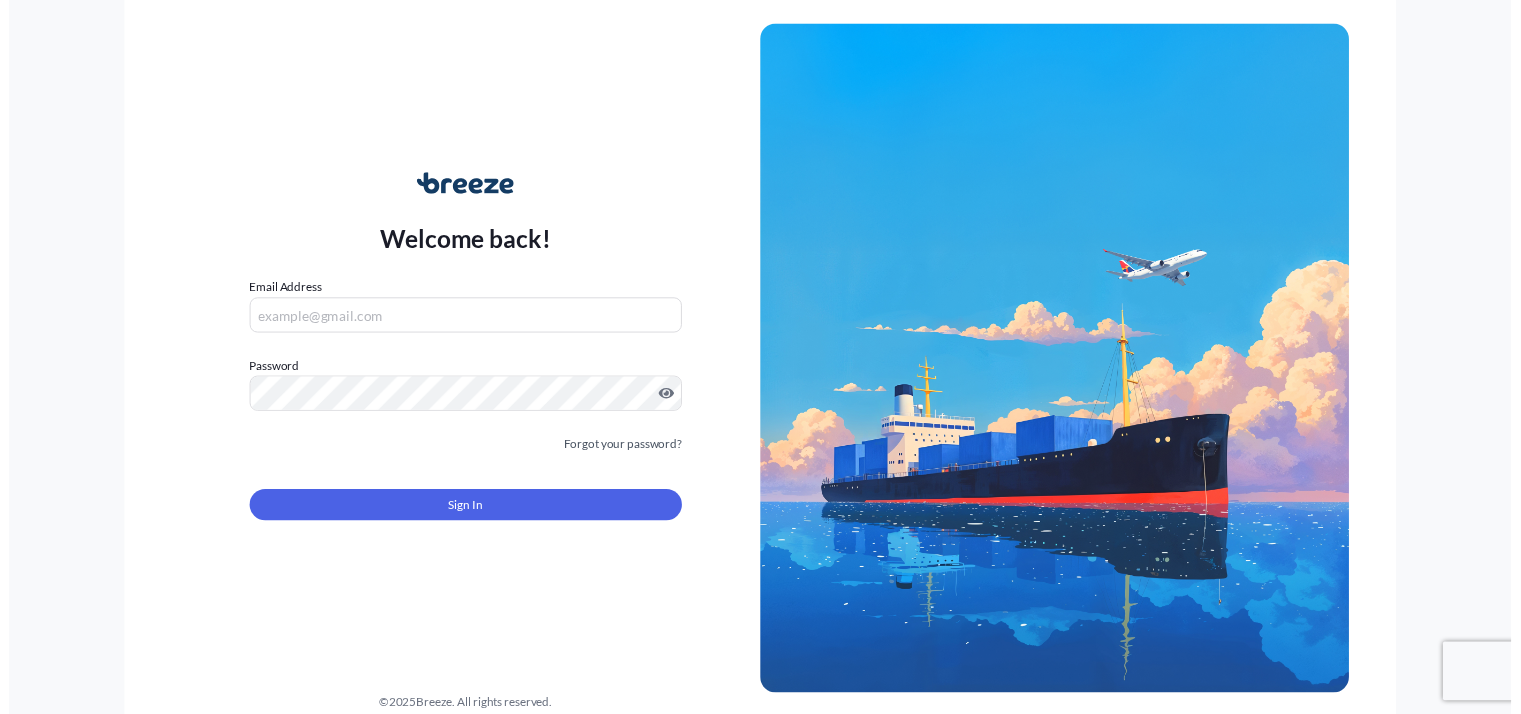 scroll, scrollTop: 0, scrollLeft: 0, axis: both 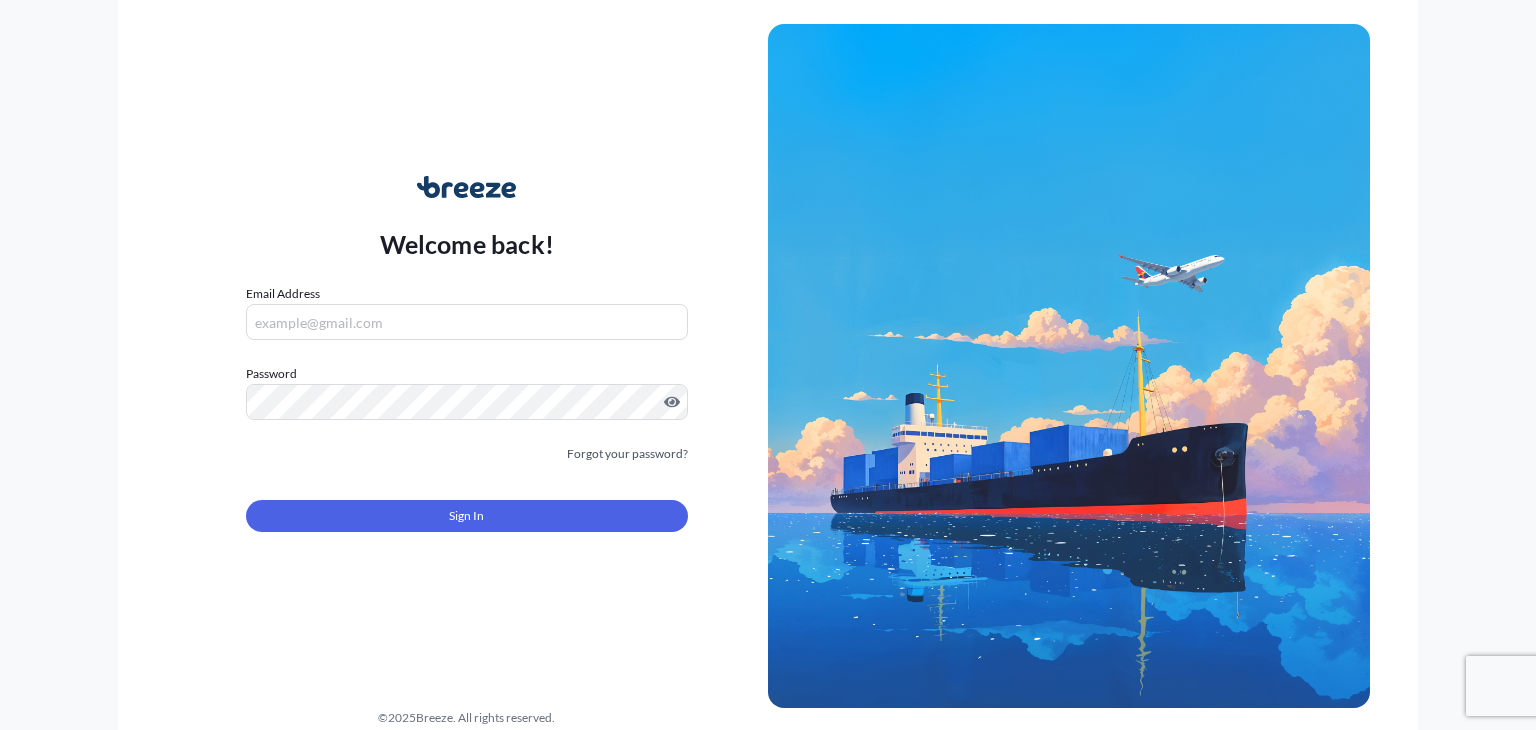 click on "Email Address" at bounding box center (467, 322) 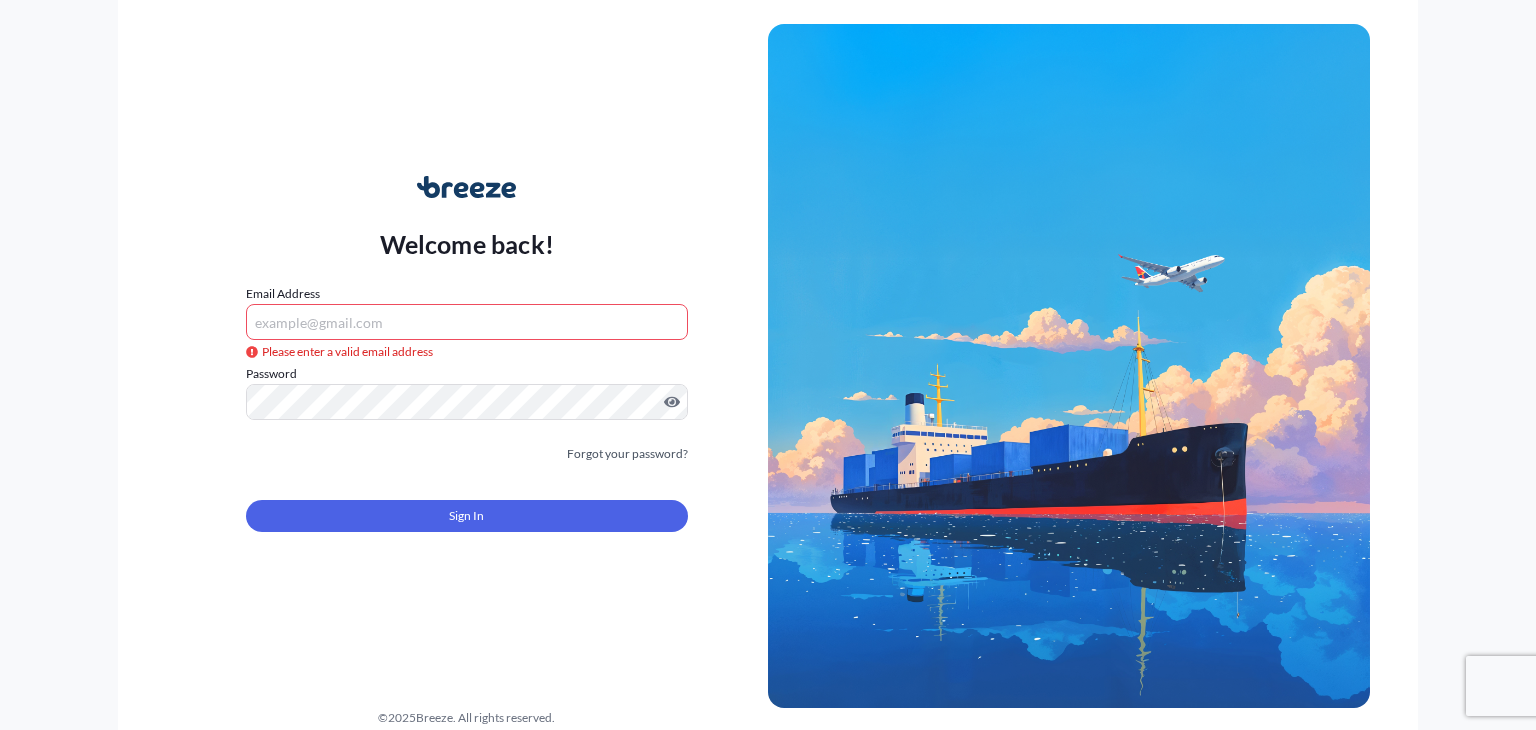 type on "[EMAIL]" 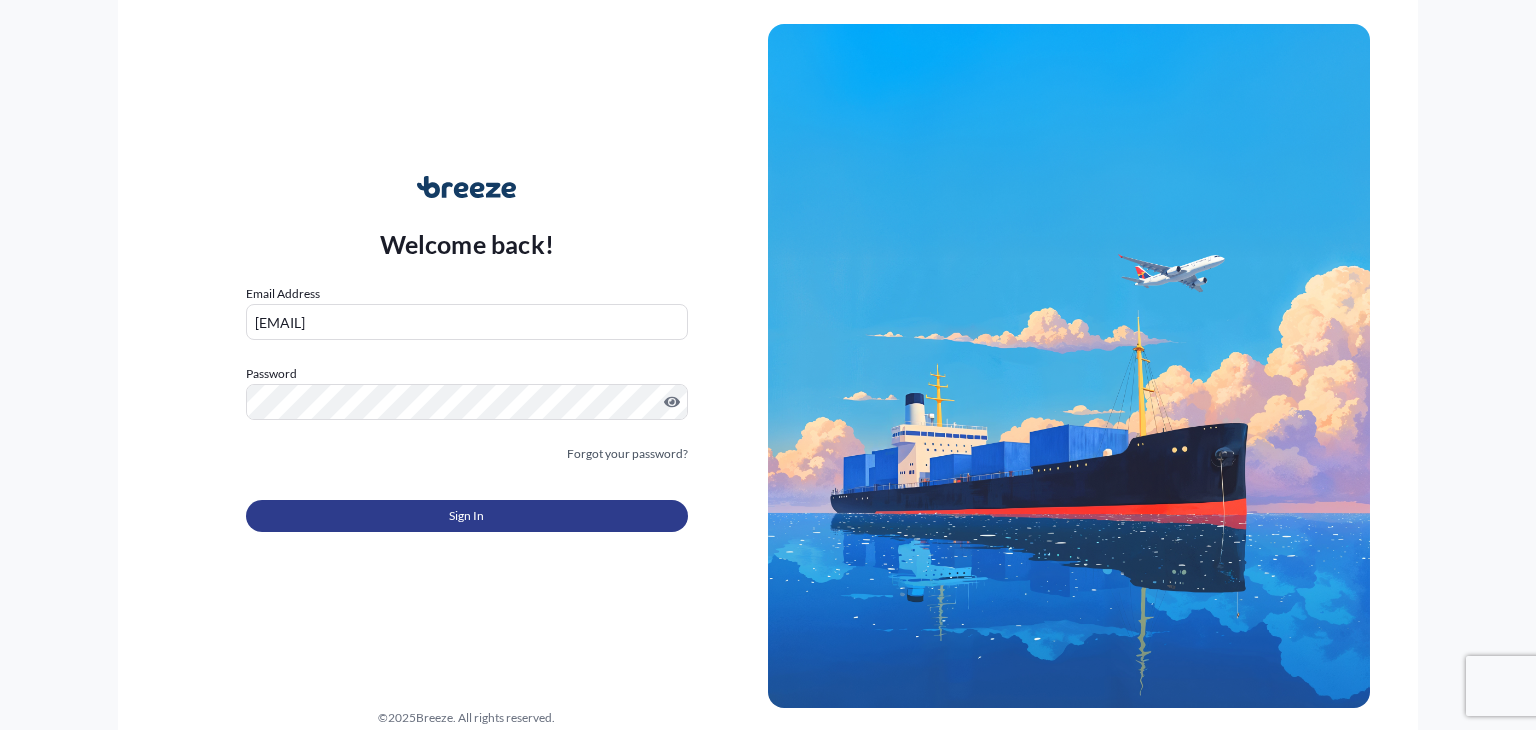 click on "Sign In" at bounding box center (467, 516) 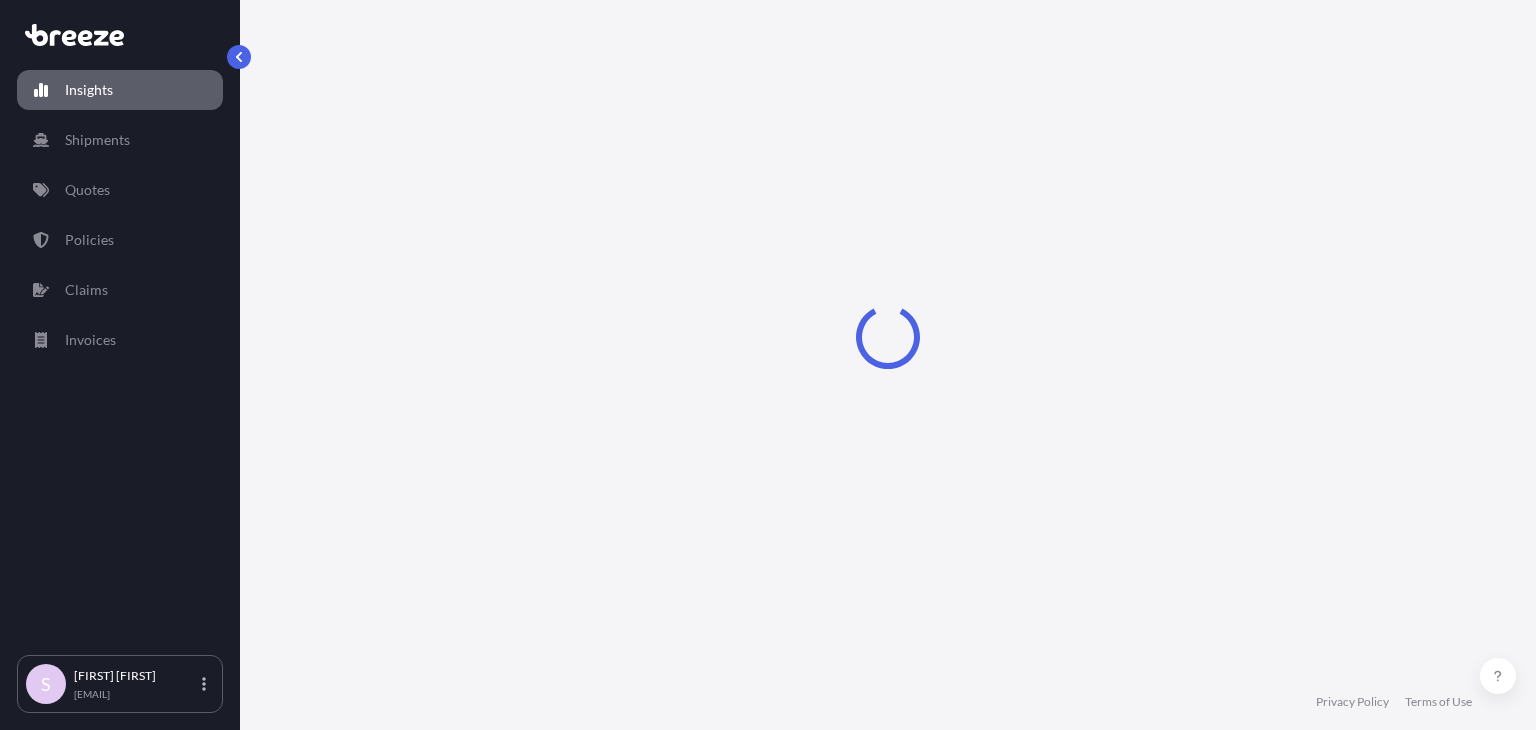 select on "2025" 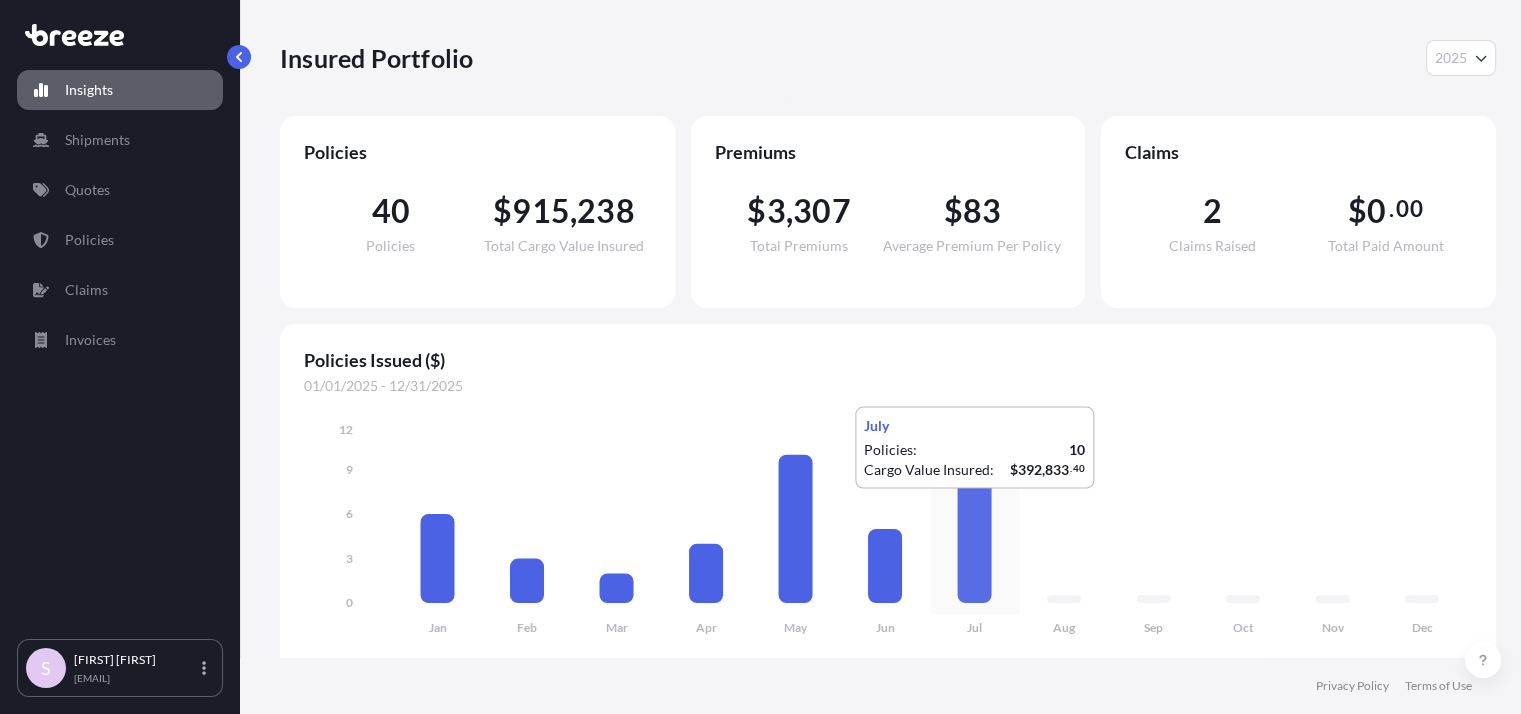 scroll, scrollTop: 0, scrollLeft: 0, axis: both 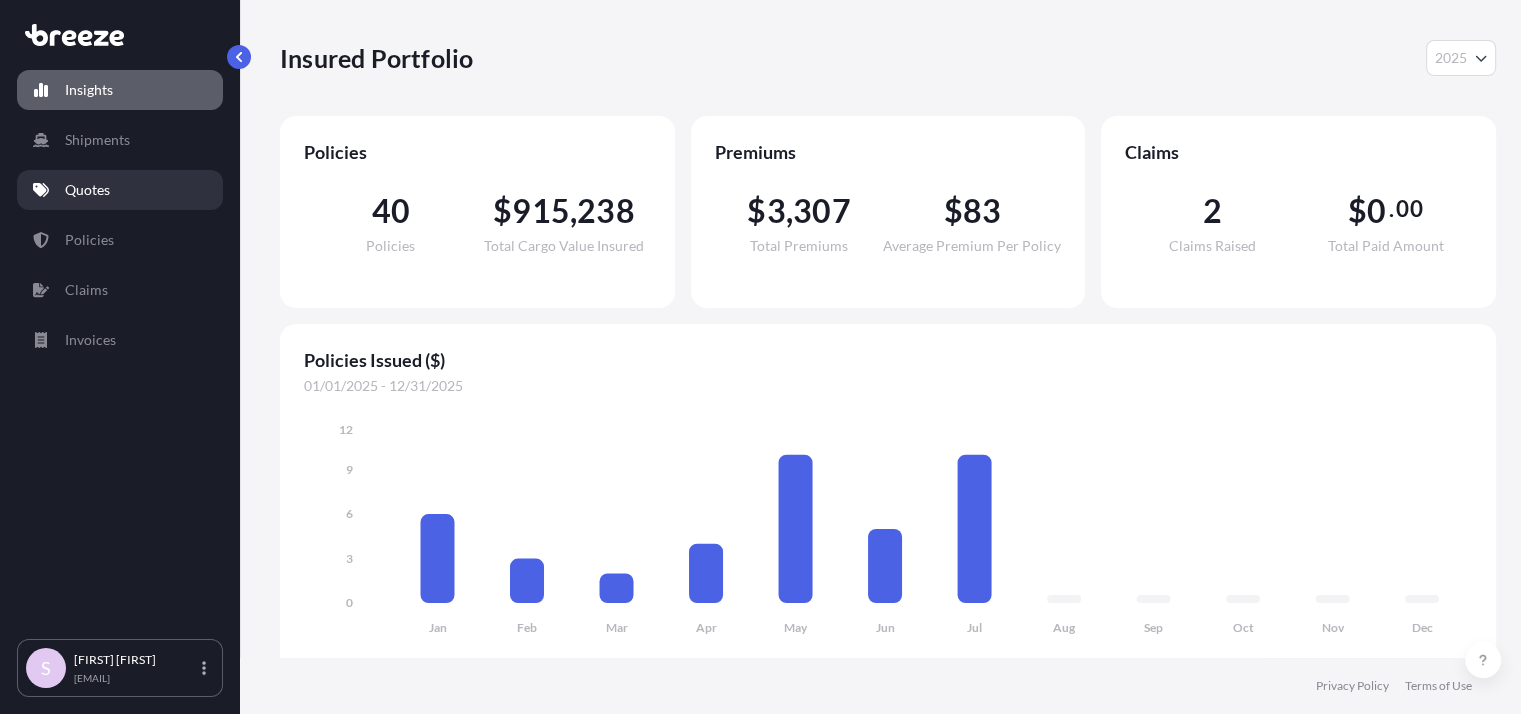 click on "Quotes" at bounding box center (120, 190) 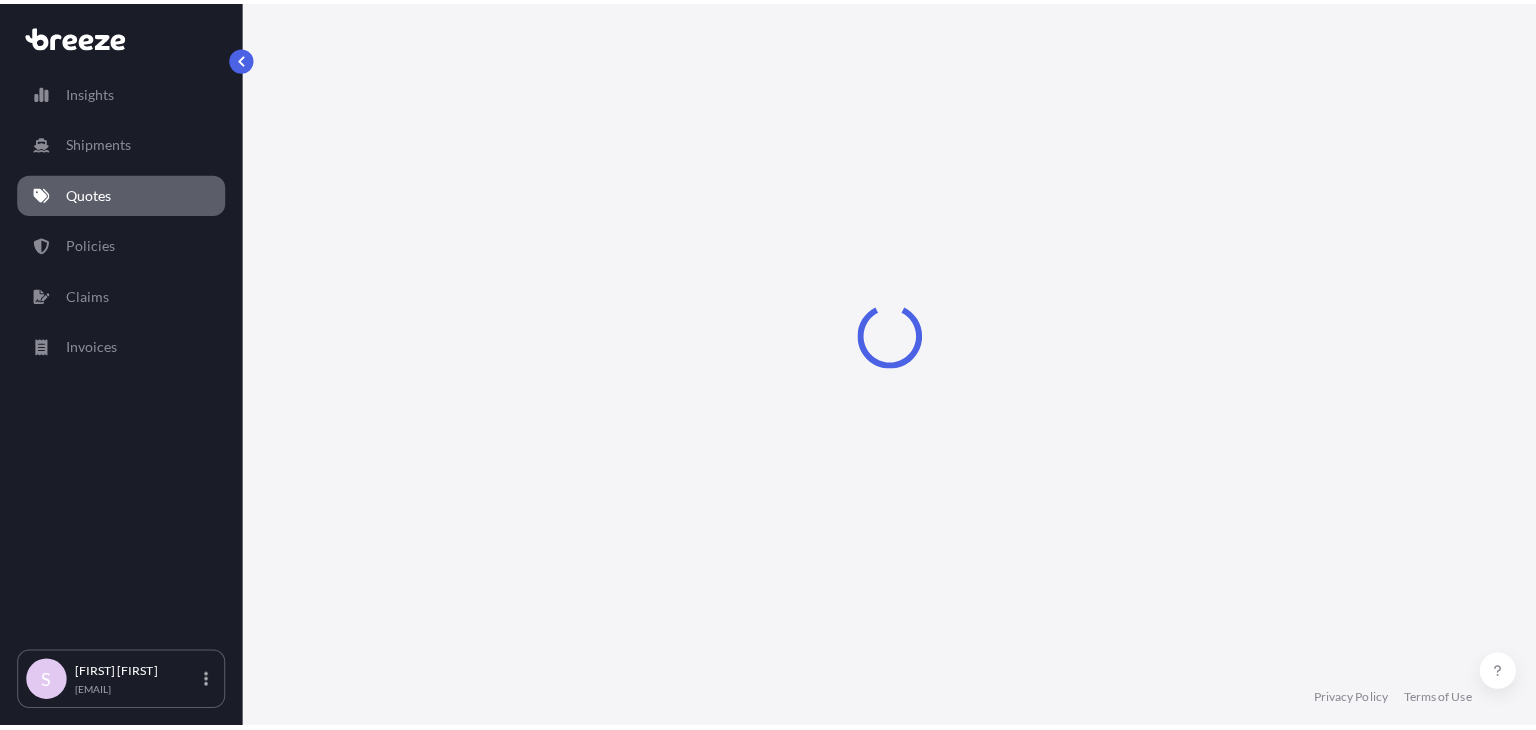 scroll, scrollTop: 0, scrollLeft: 0, axis: both 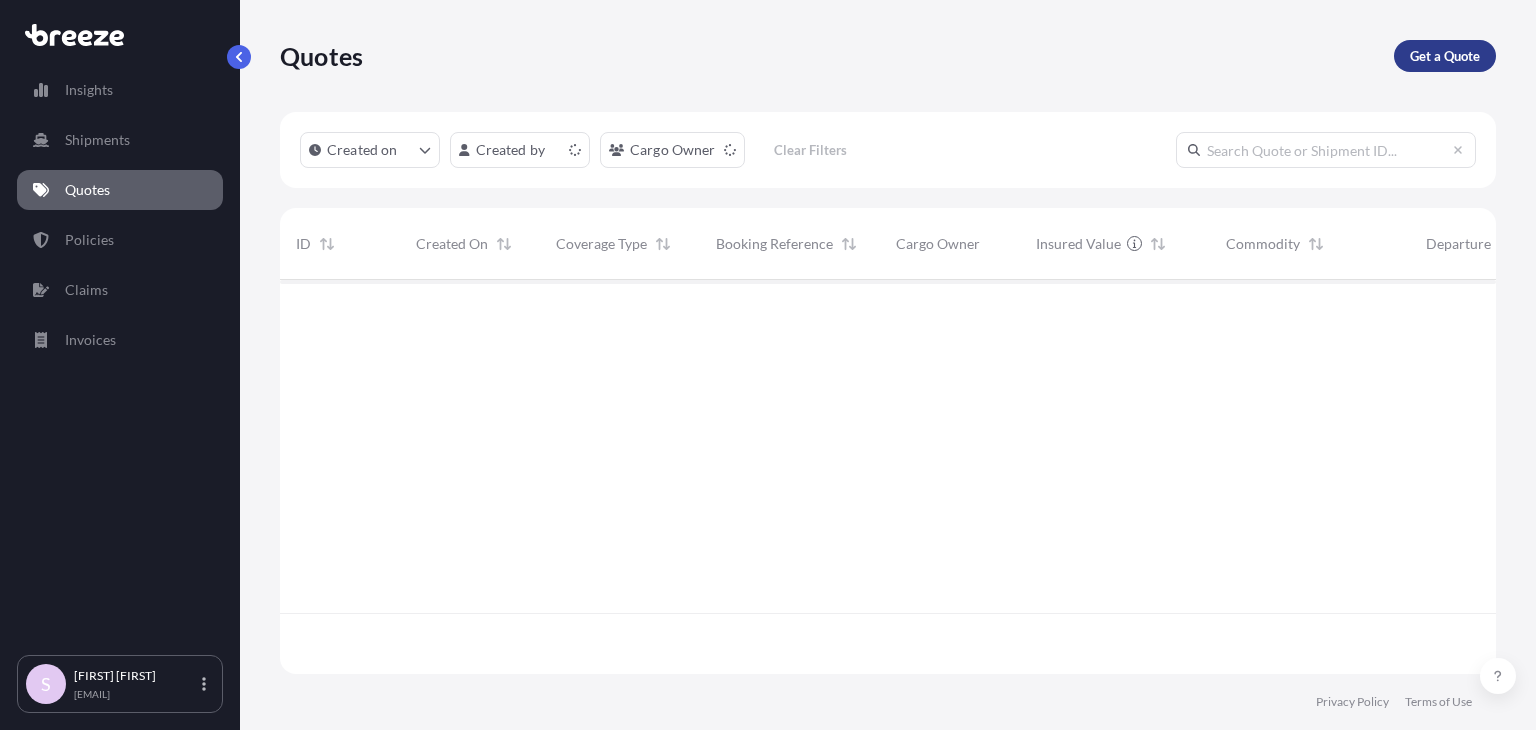 click on "Get a Quote" at bounding box center [1445, 56] 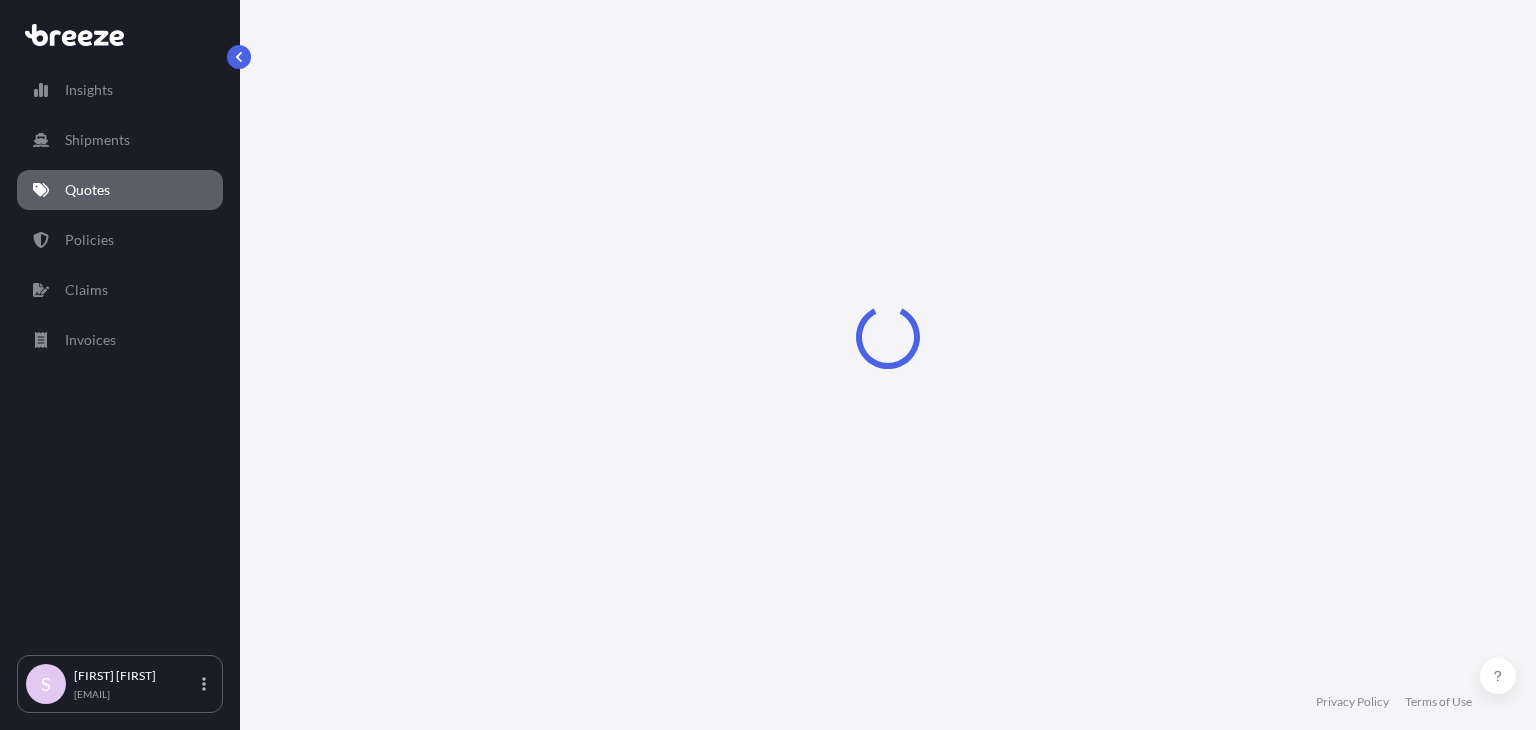 select on "Sea" 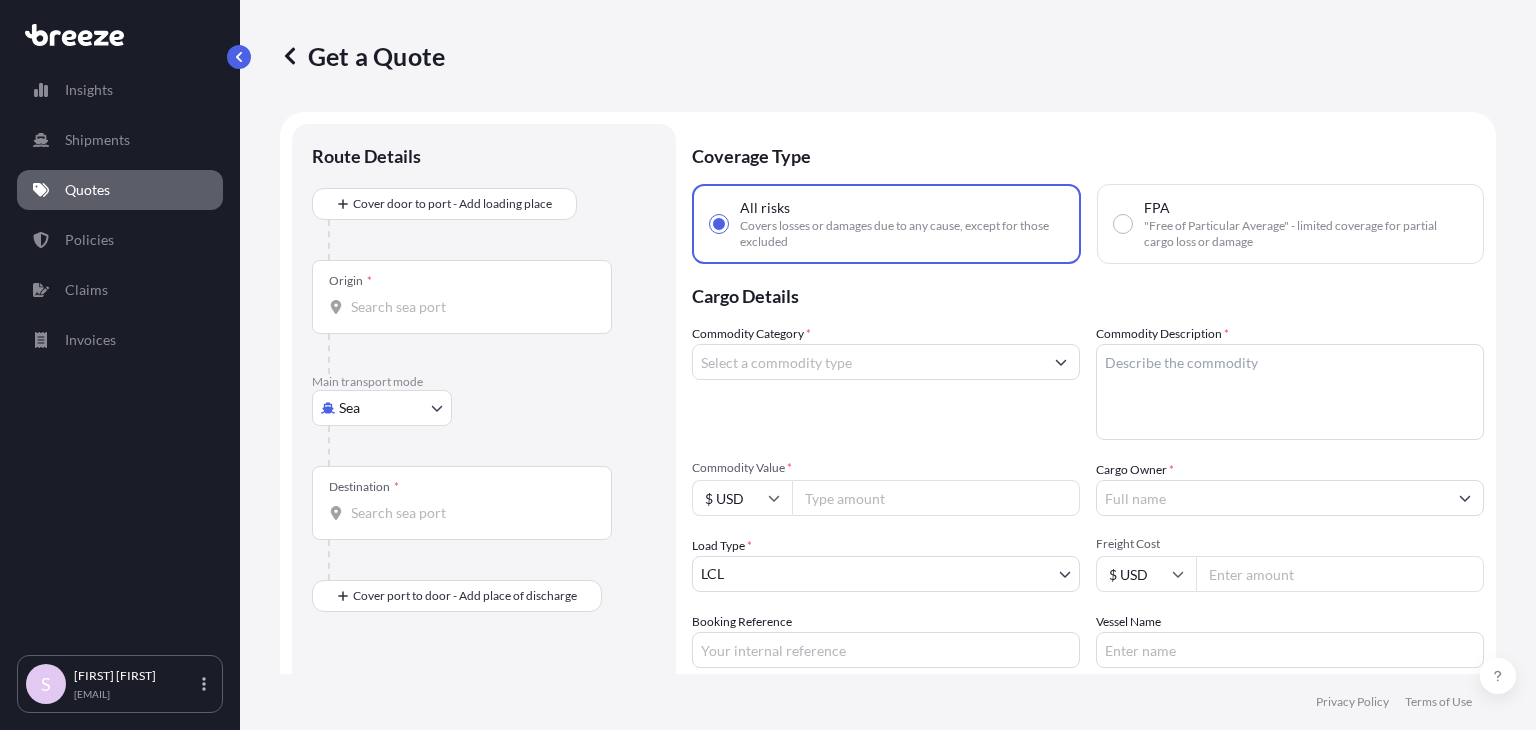 scroll, scrollTop: 32, scrollLeft: 0, axis: vertical 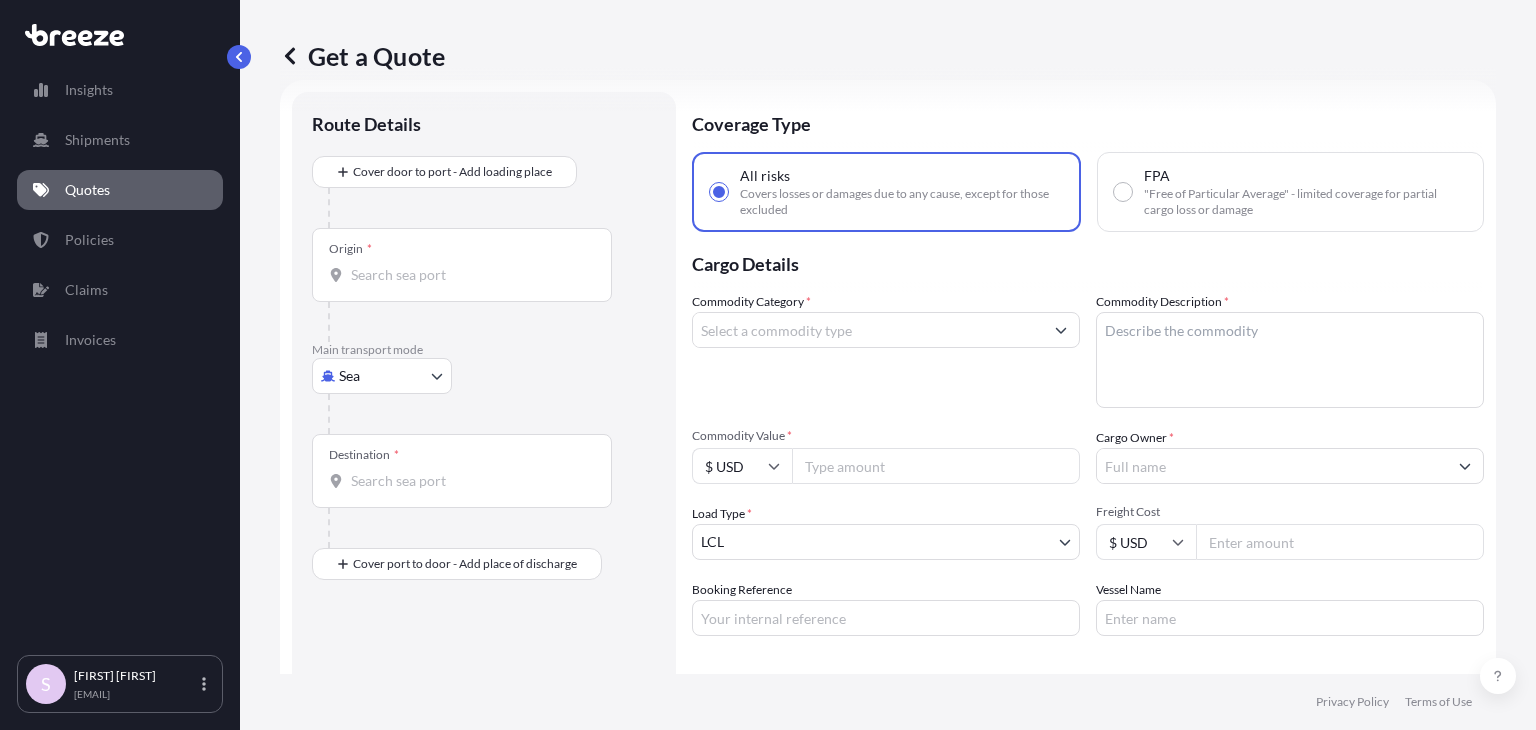 click on "FPA "Free of Particular Average" - limited coverage for partial cargo loss or damage" at bounding box center [1290, 192] 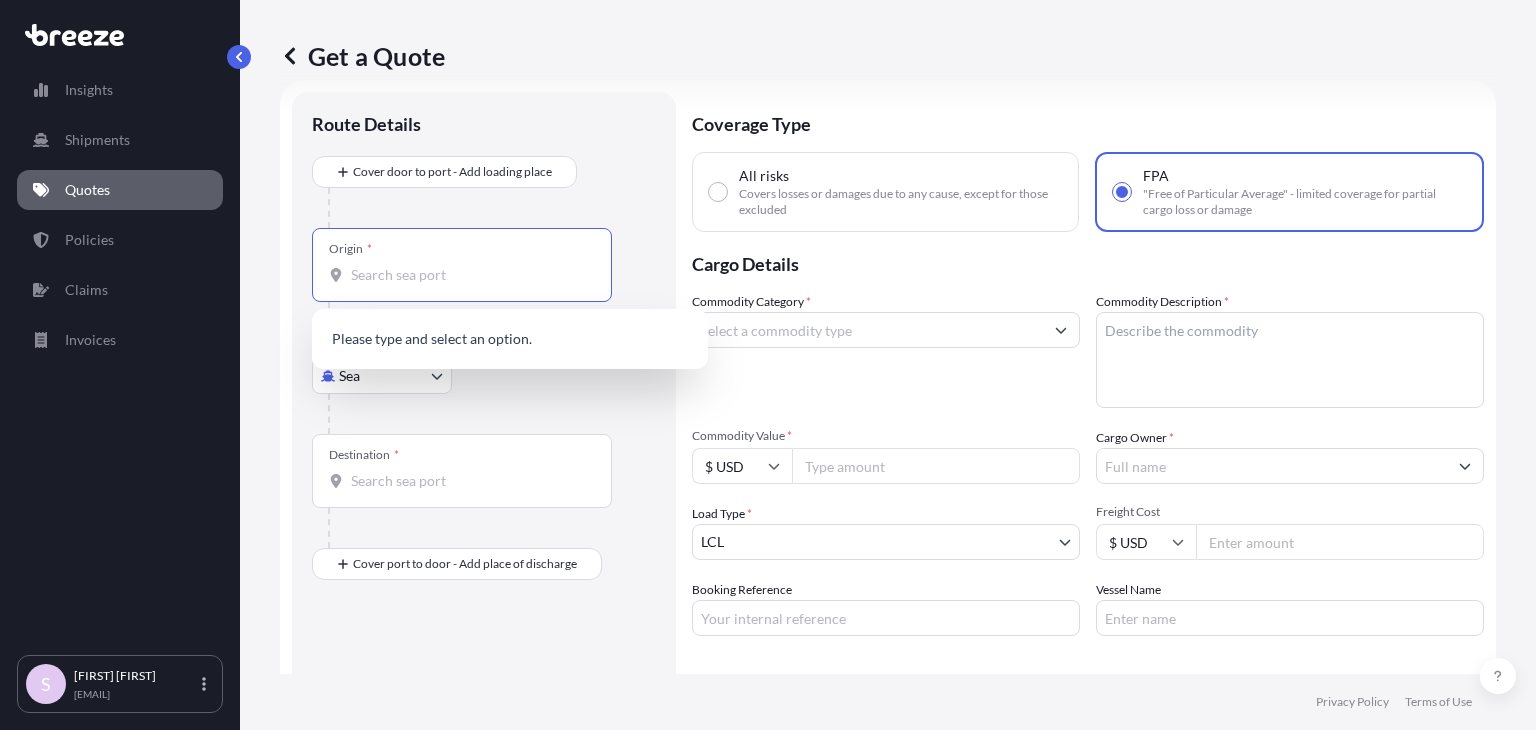 click on "Origin *" at bounding box center (469, 275) 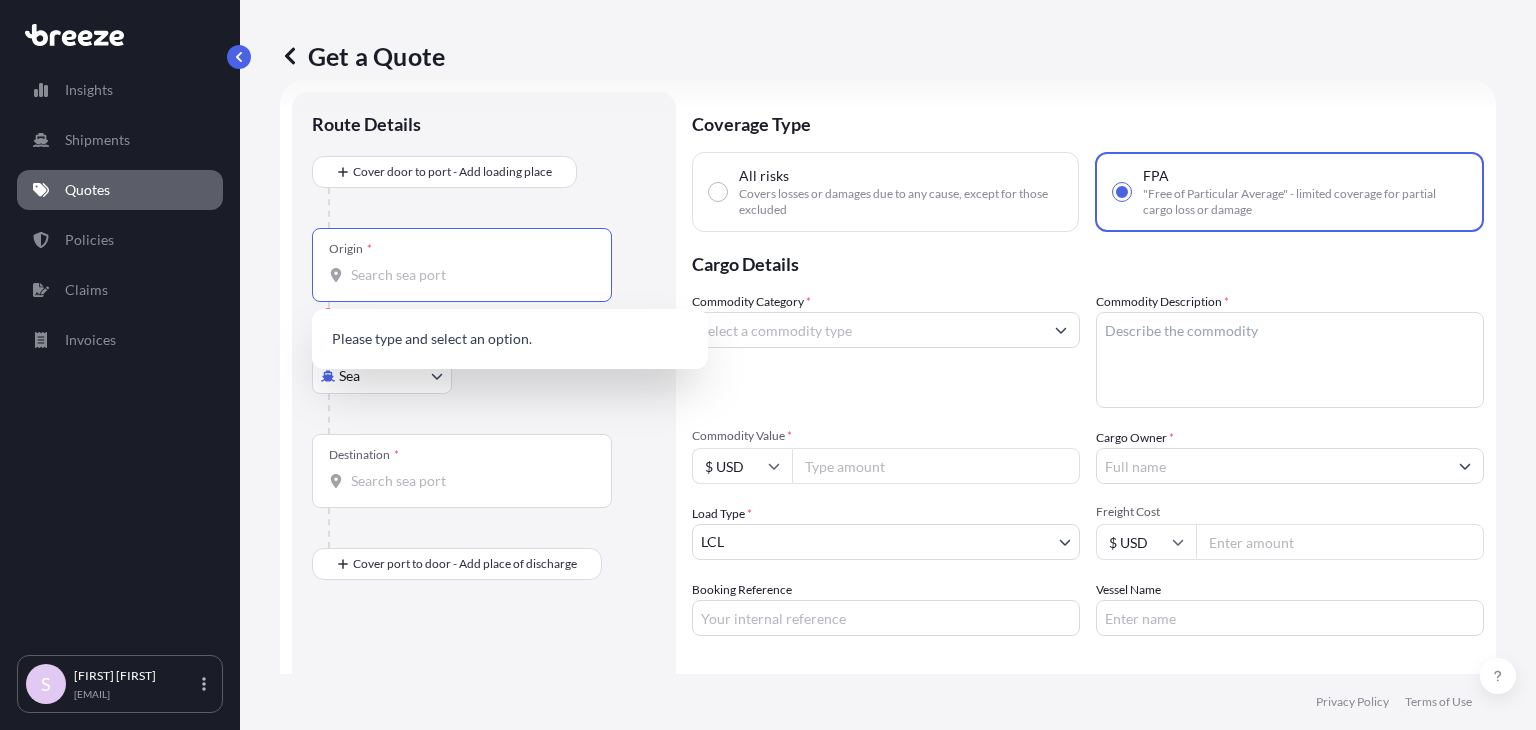 paste on "Newark" 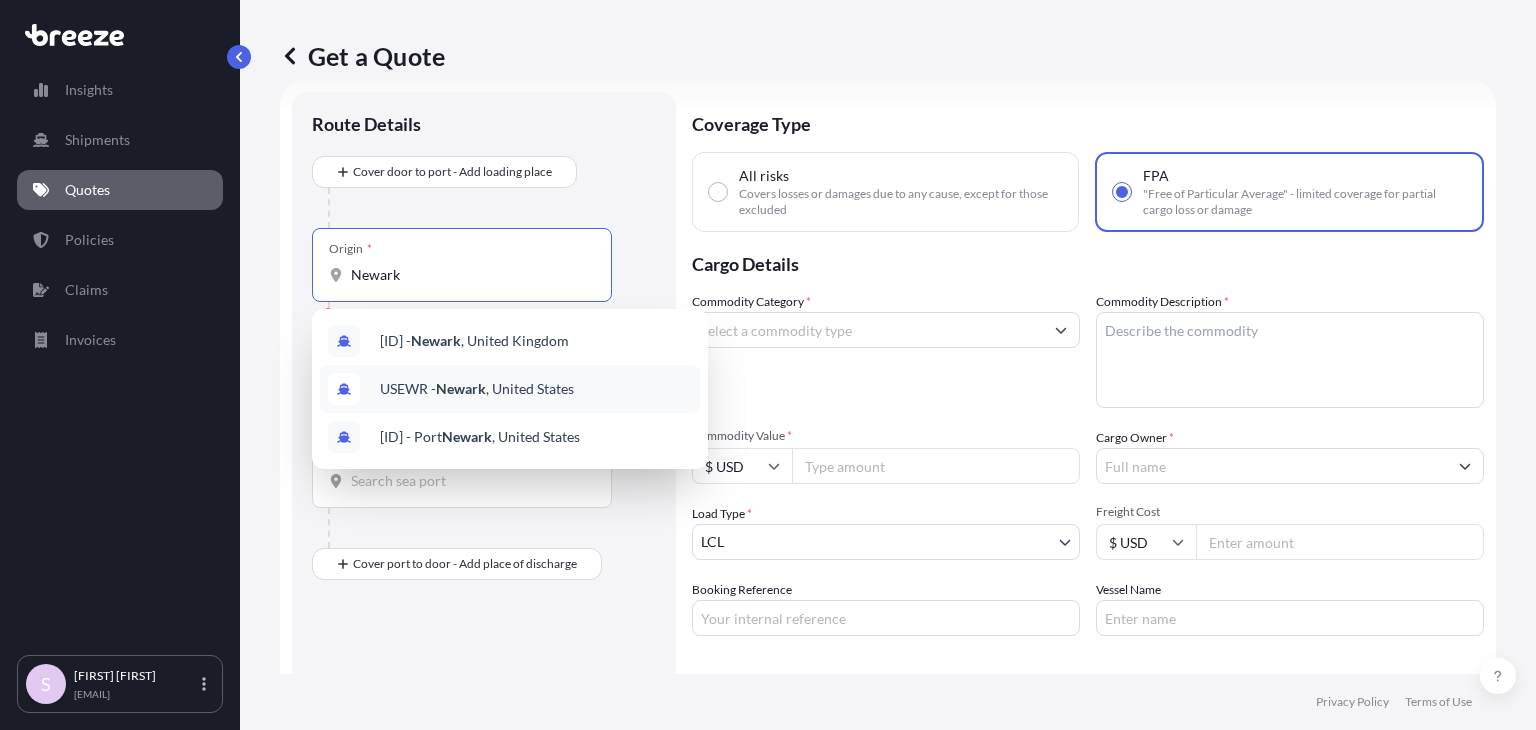 click on "[ID] - Newark, [COUNTRY]" at bounding box center (477, 389) 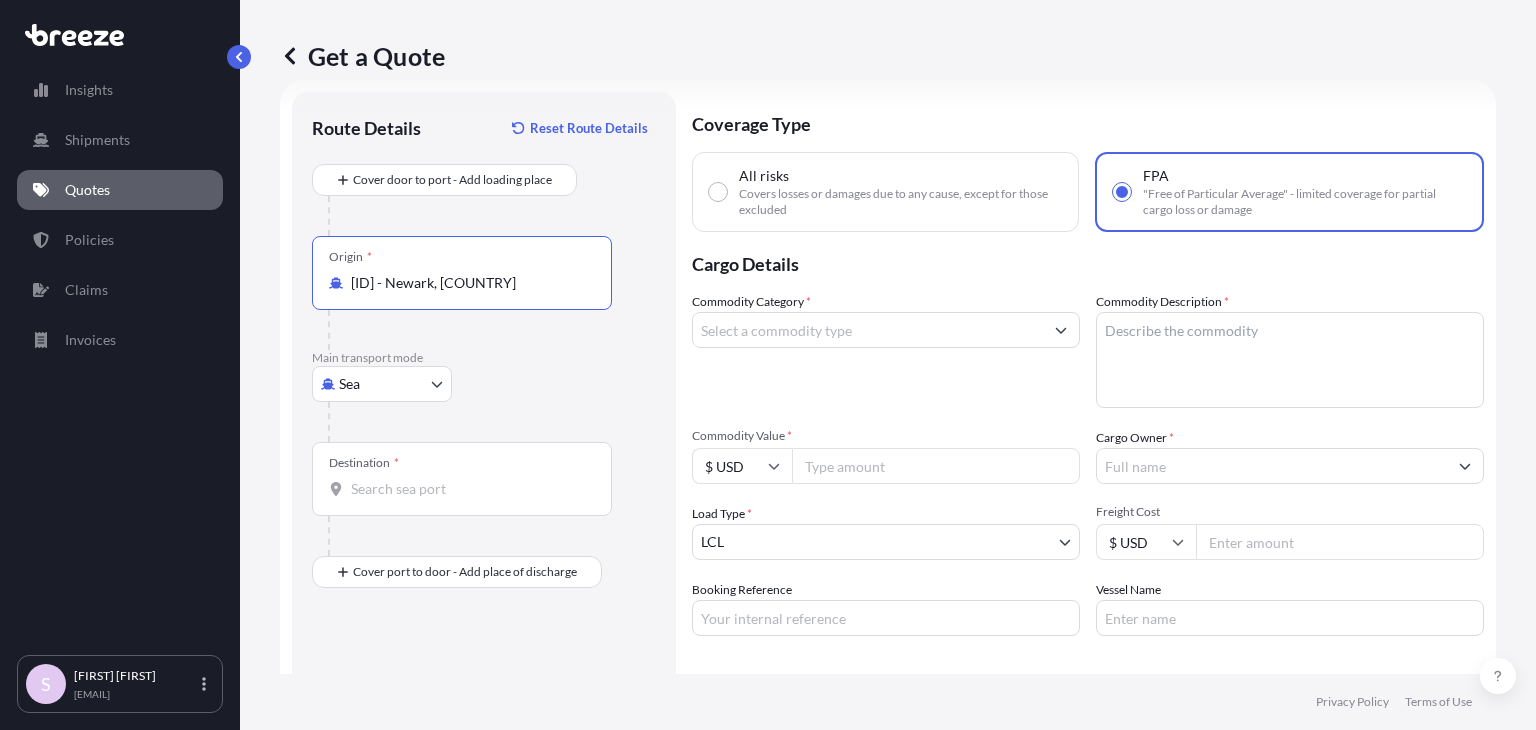 type on "[ID] - Newark, [COUNTRY]" 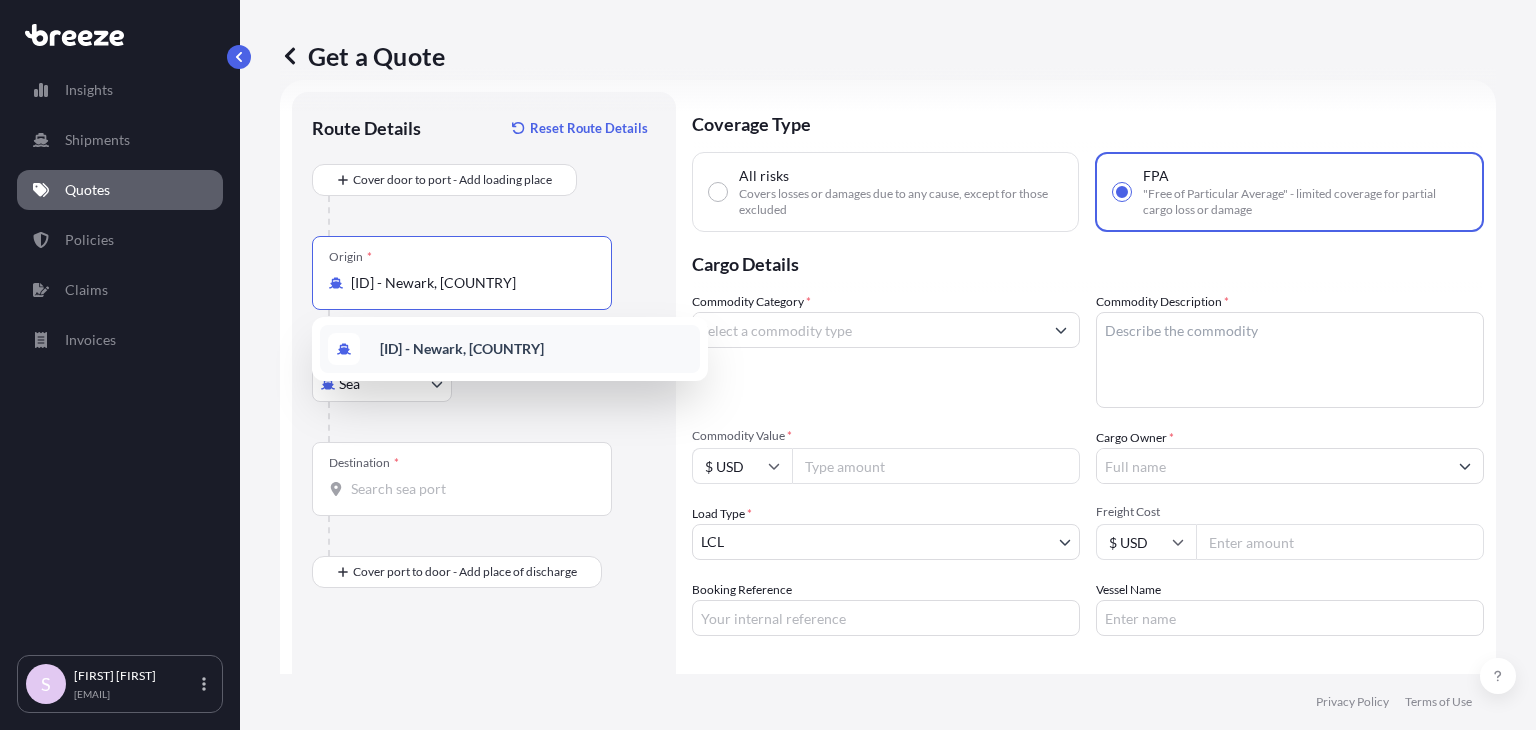 click on "Destination *" at bounding box center (469, 489) 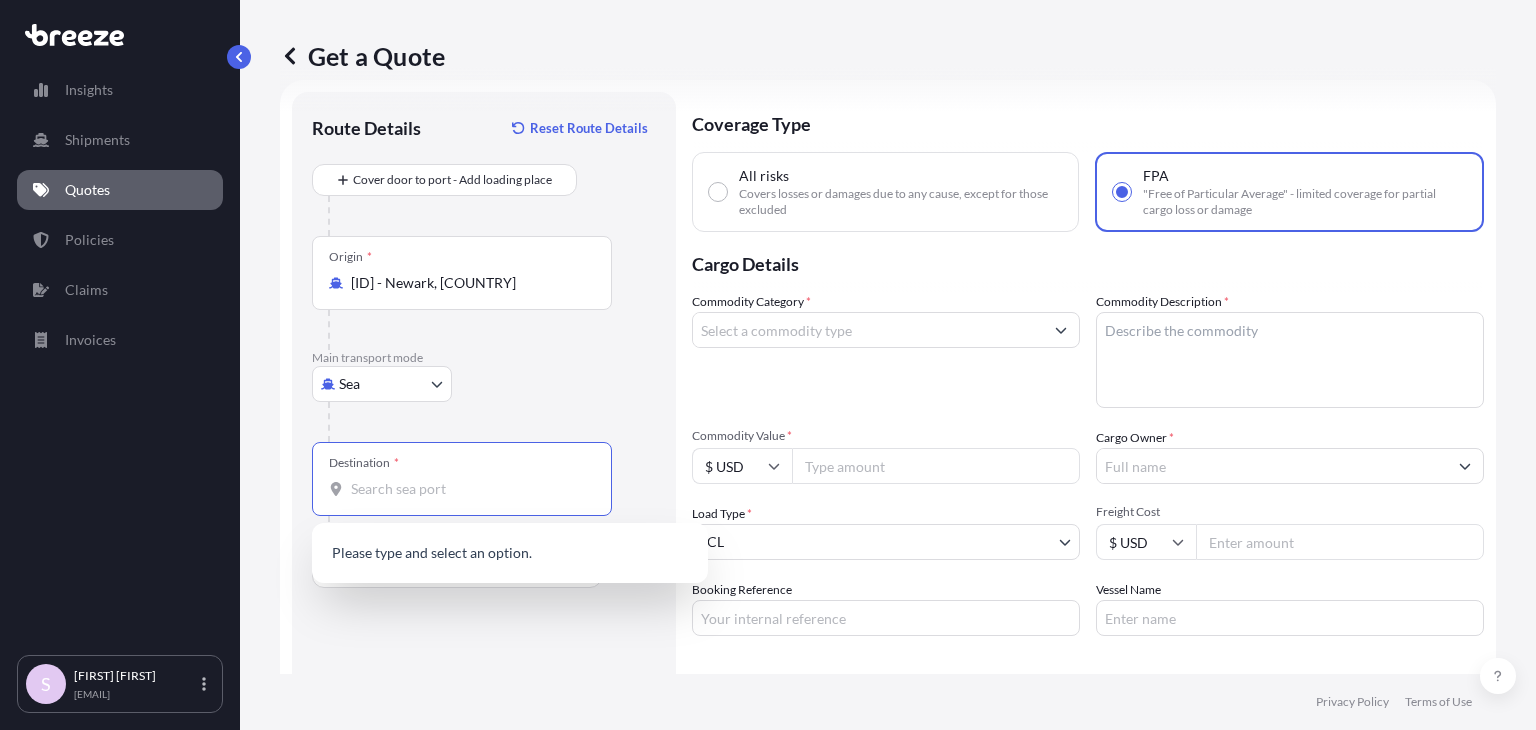 paste on "Haiphong" 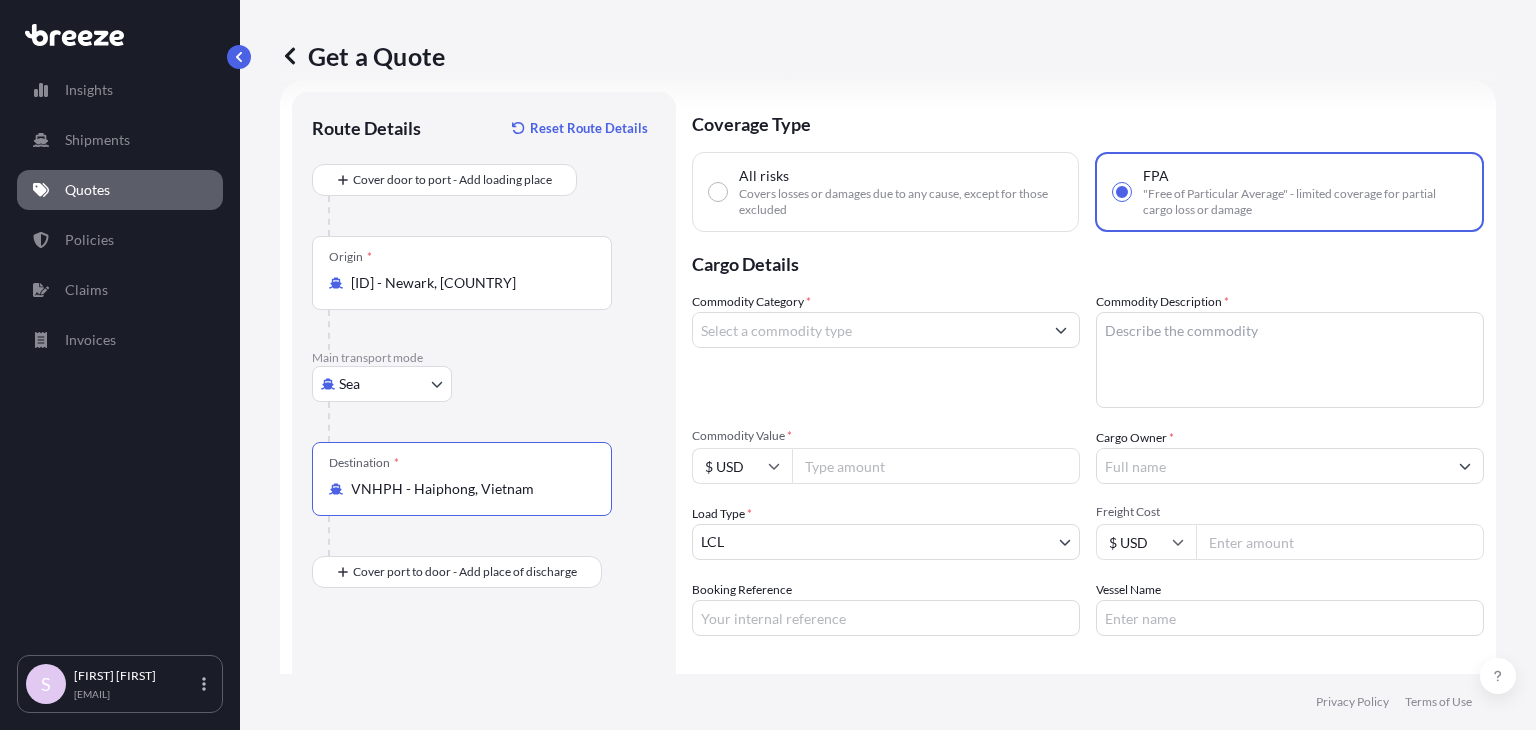 type on "VNHPH - Haiphong, Vietnam" 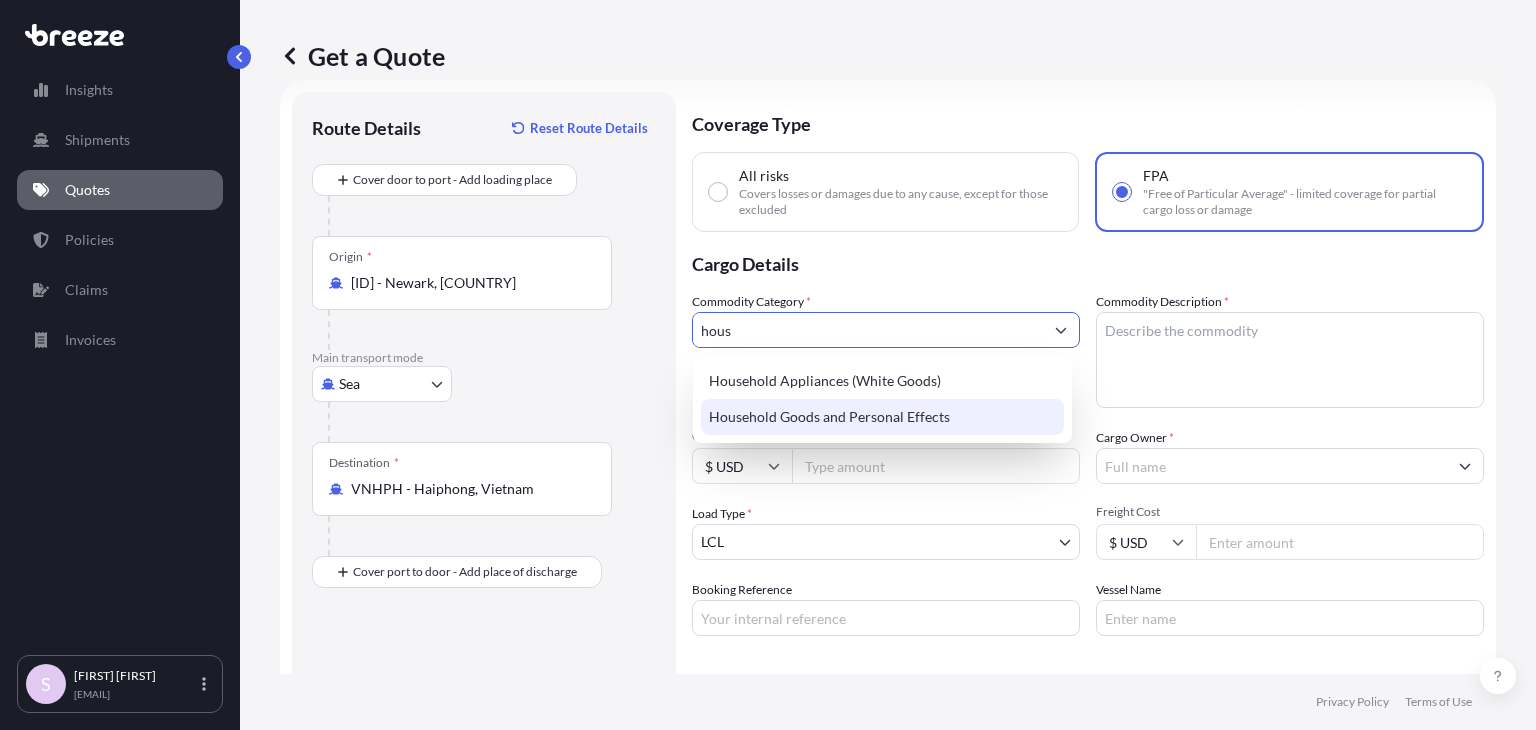 click on "Household Goods and Personal Effects" at bounding box center (882, 417) 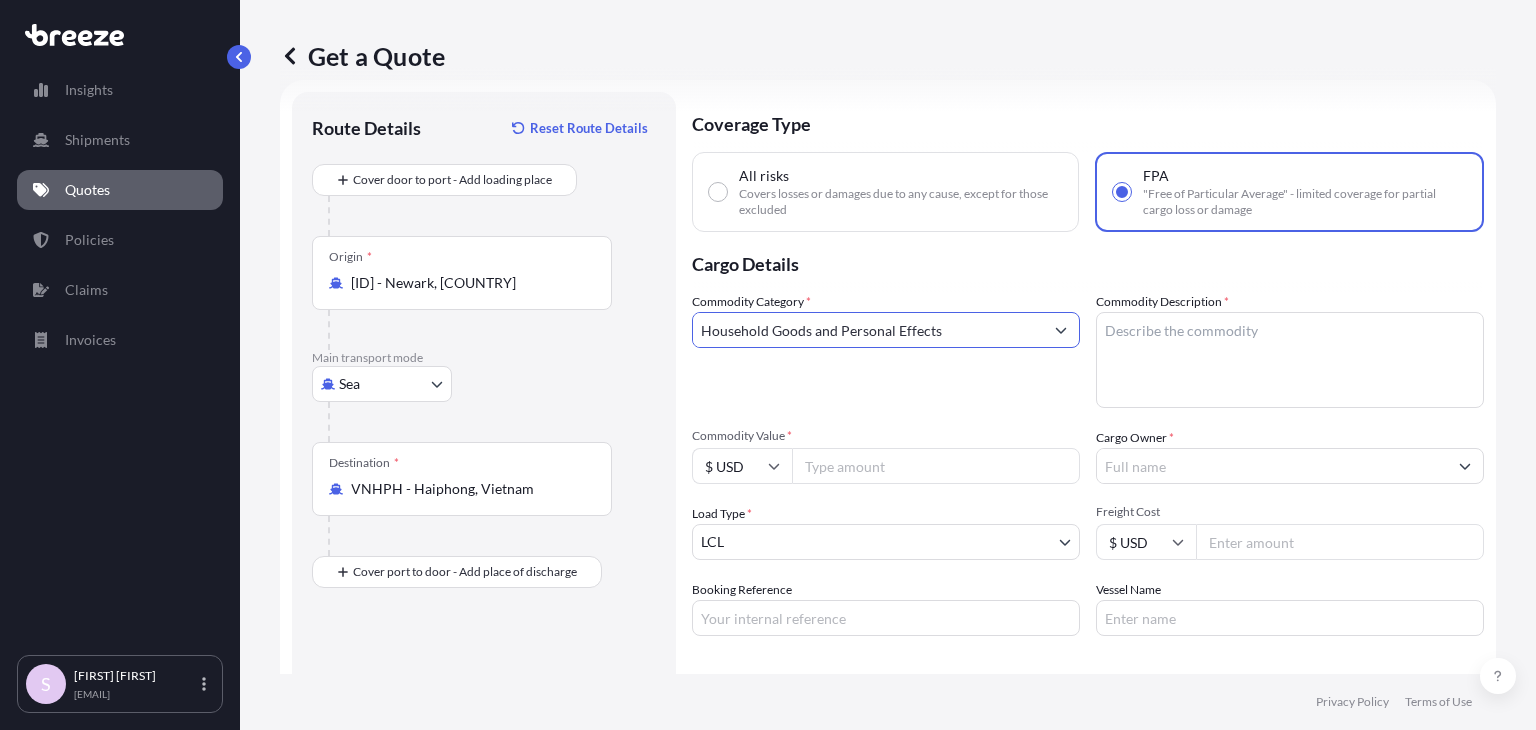 type on "Household Goods and Personal Effects" 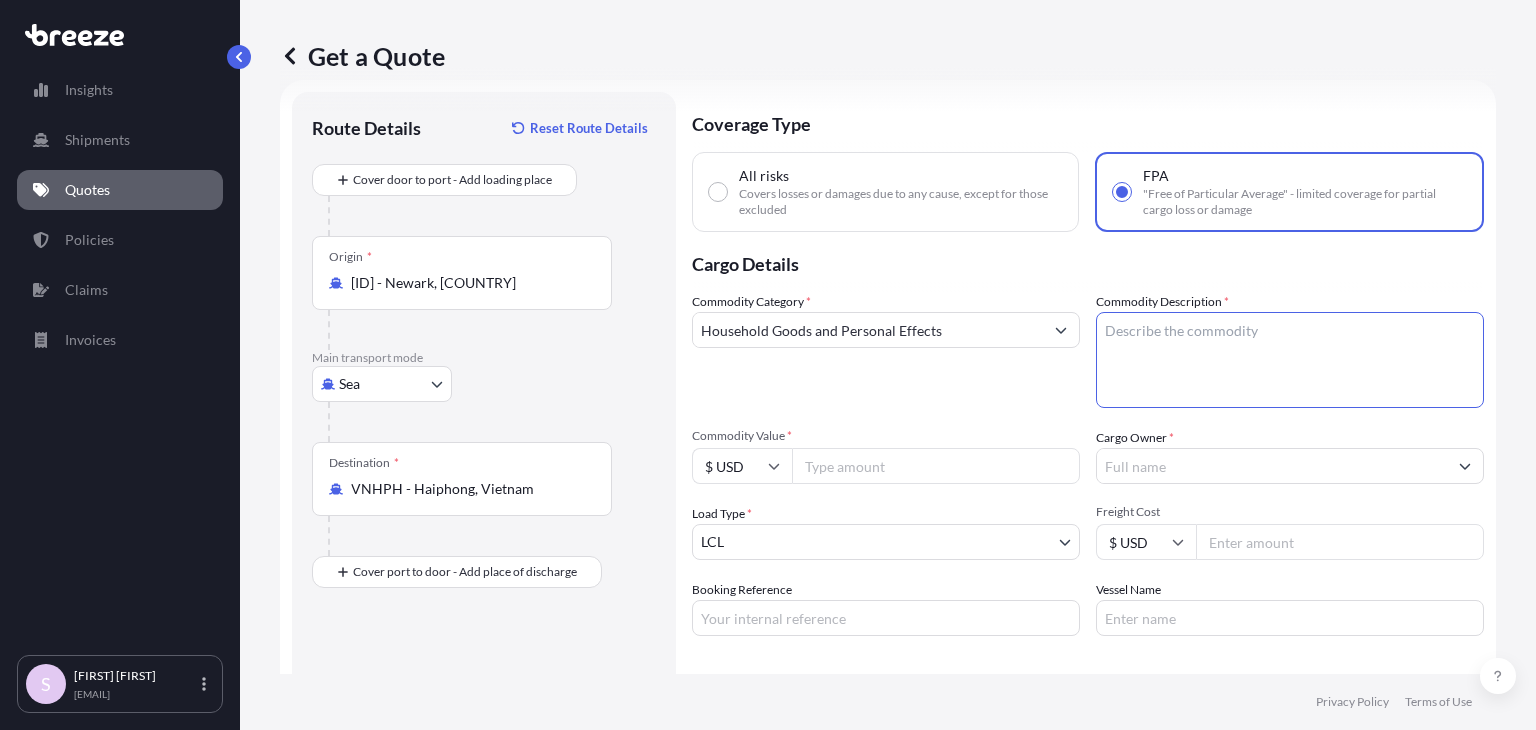 paste on "221 pieces of used household goods and personal effects." 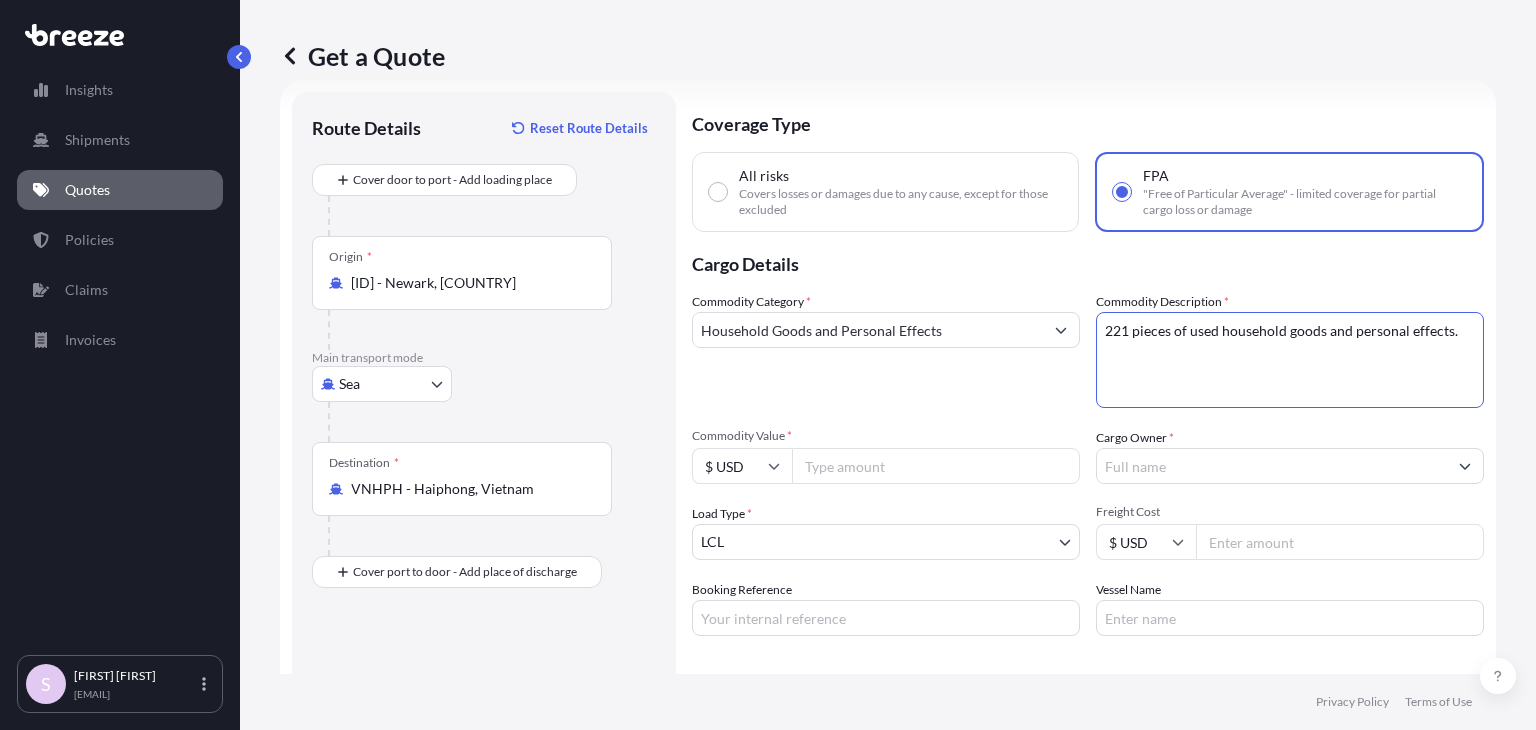 type on "221 pieces of used household goods and personal effects." 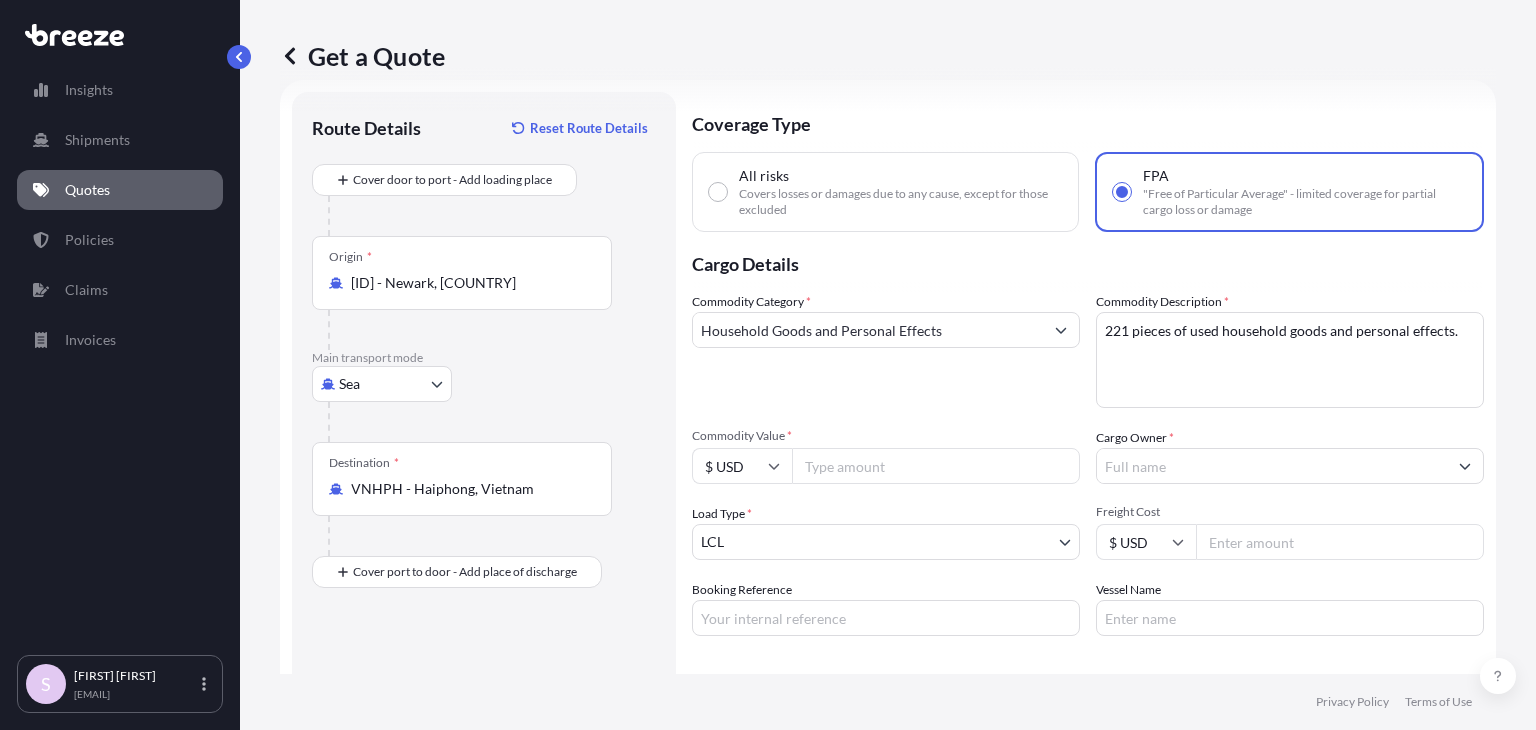 paste on "33195" 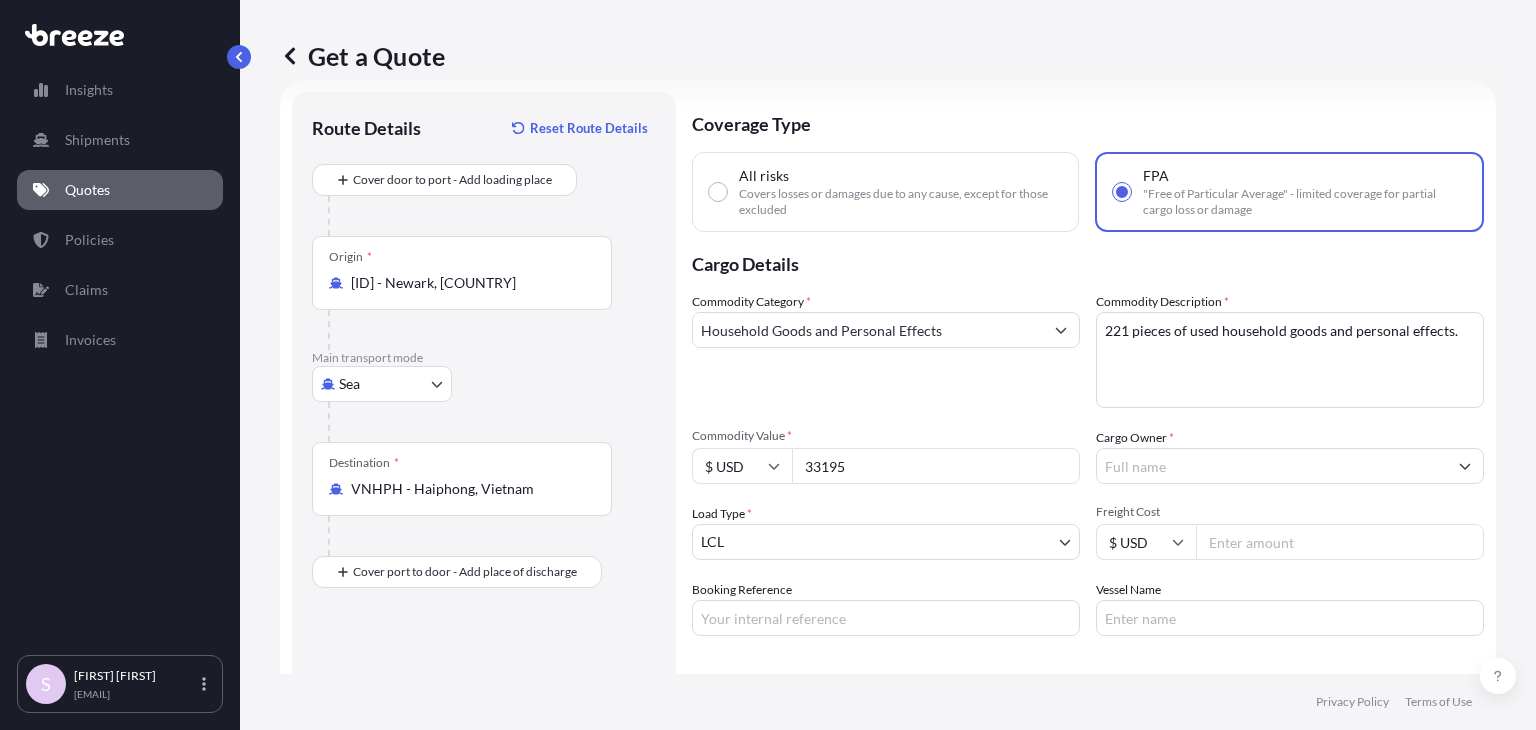 type on "33195" 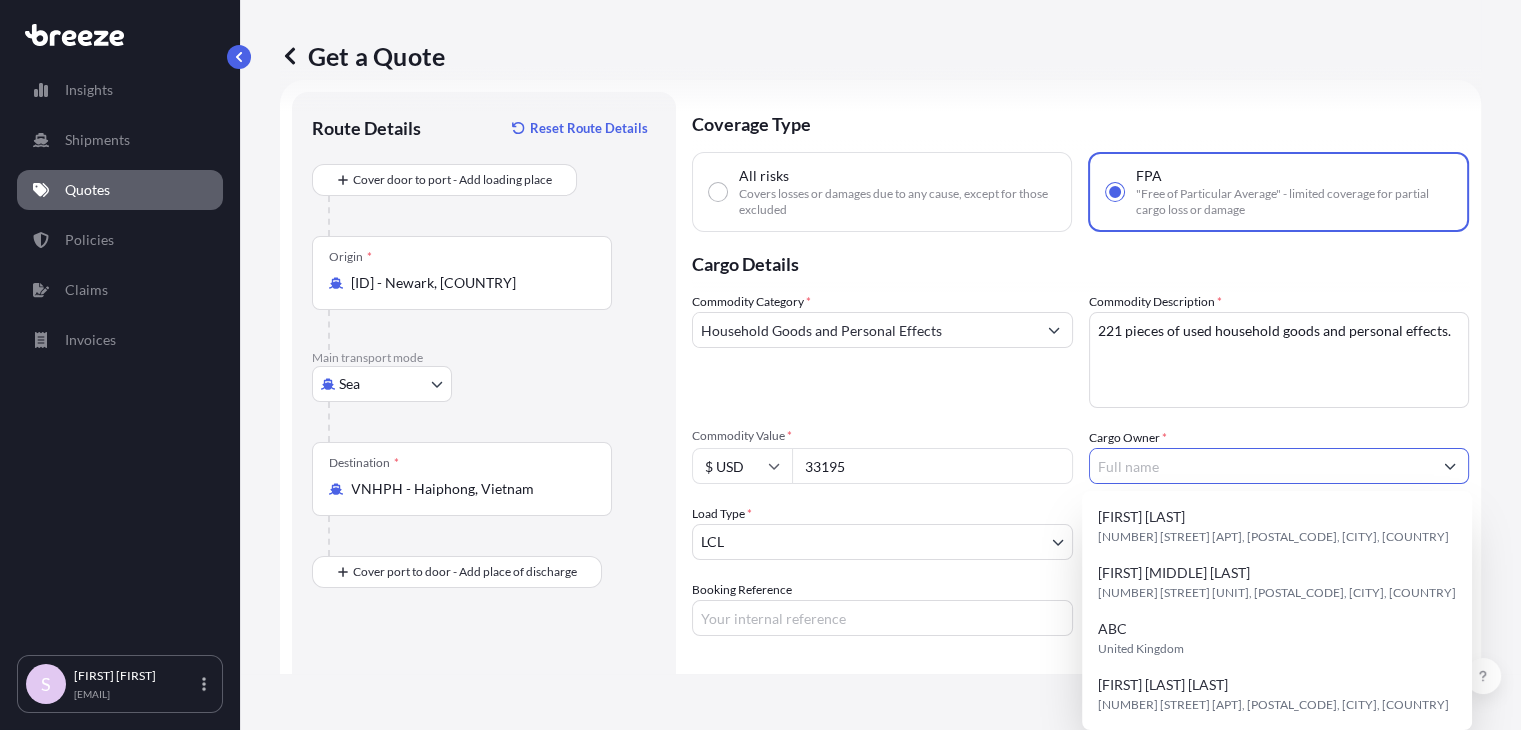 click on "Cargo Owner *" at bounding box center [1261, 466] 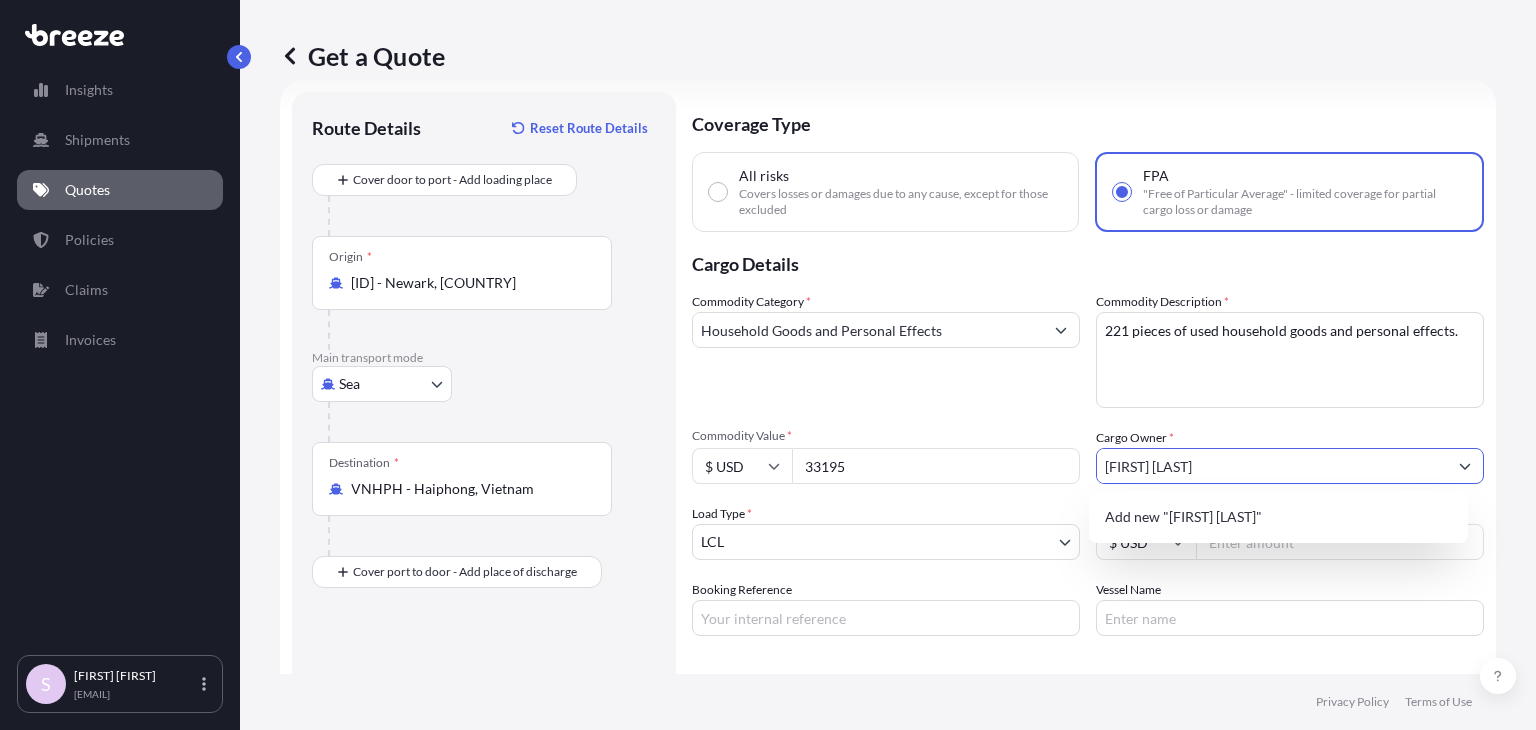 drag, startPoint x: 1176, startPoint y: 463, endPoint x: 960, endPoint y: 477, distance: 216.45323 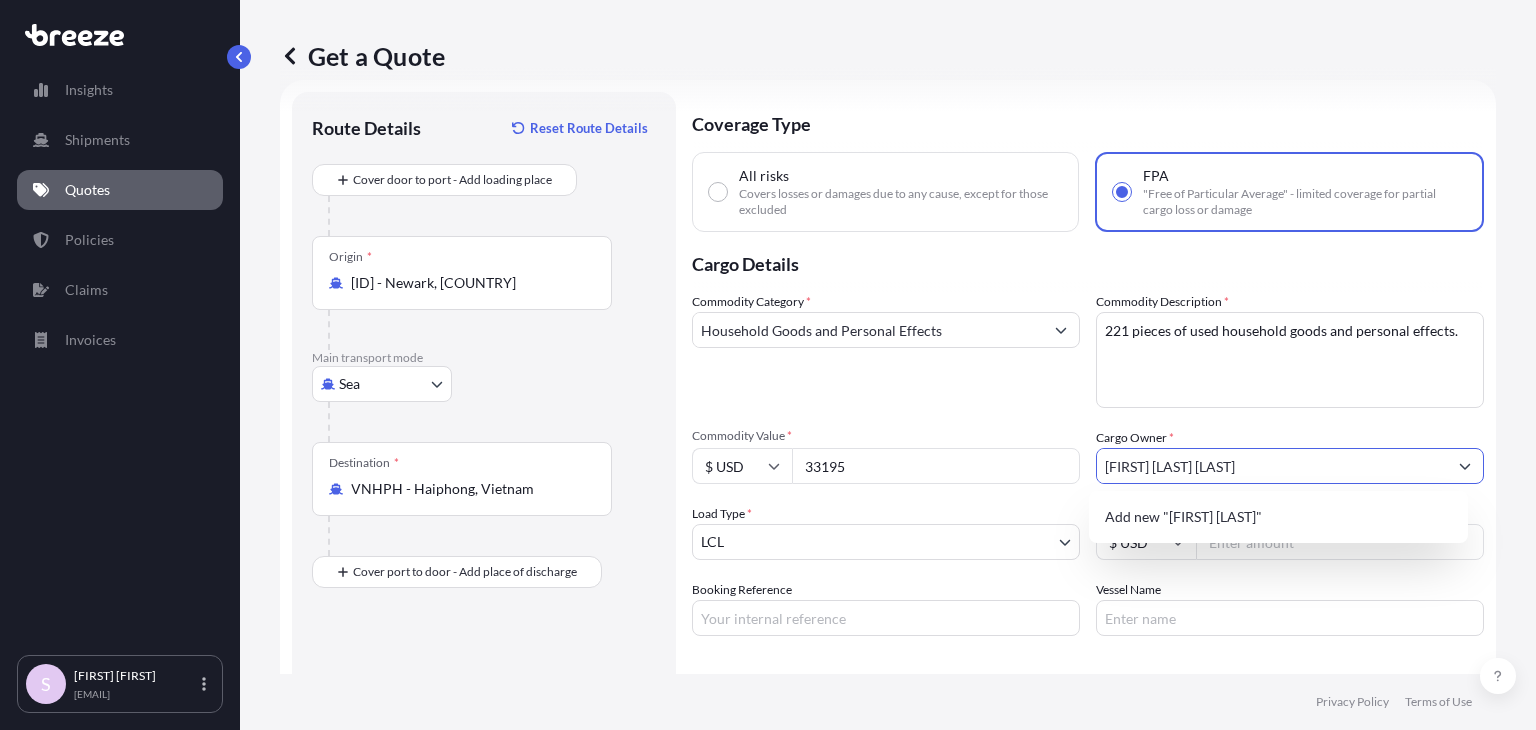 type on "[FIRST] [LAST] [LAST]" 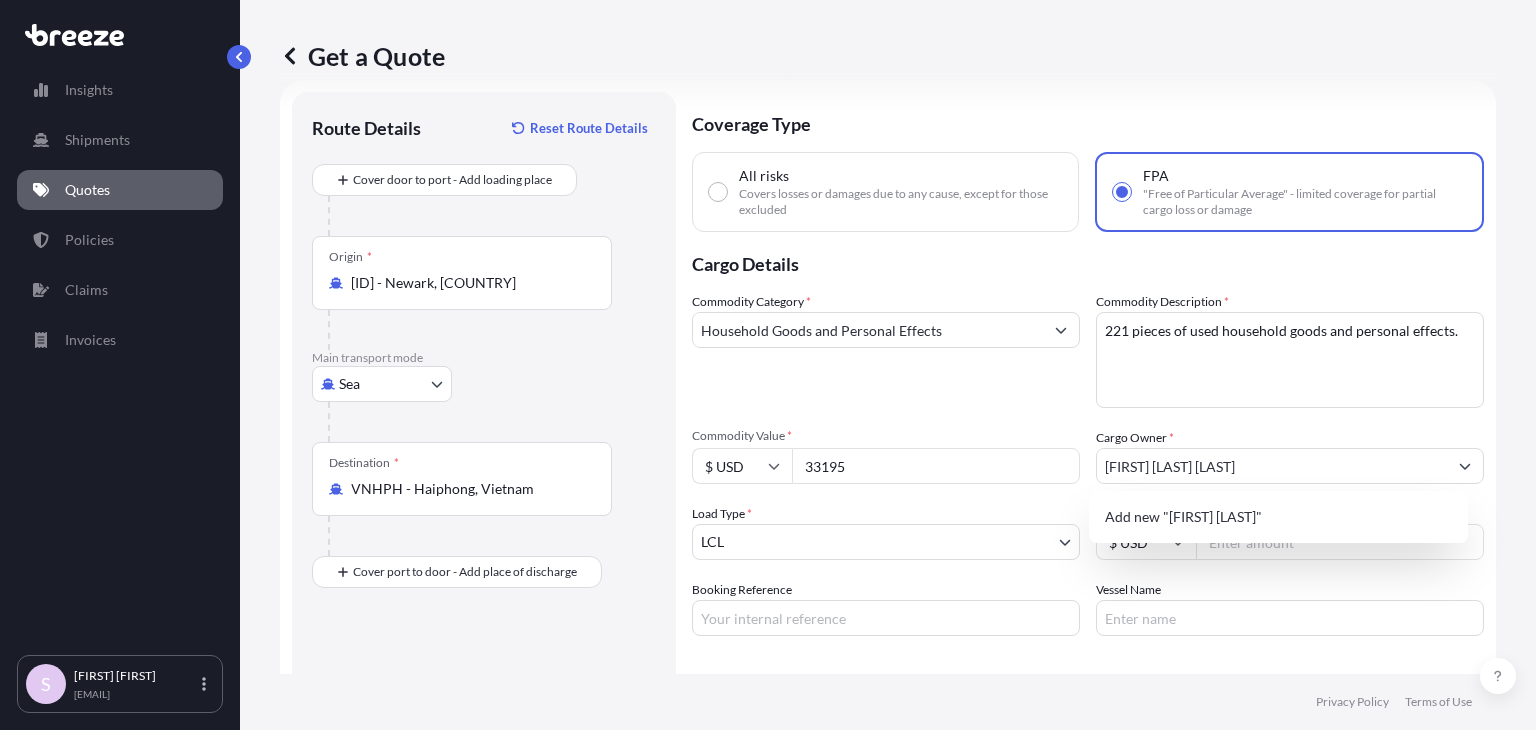 click on "Commodity Category * Household Goods and Personal Effects" at bounding box center (886, 350) 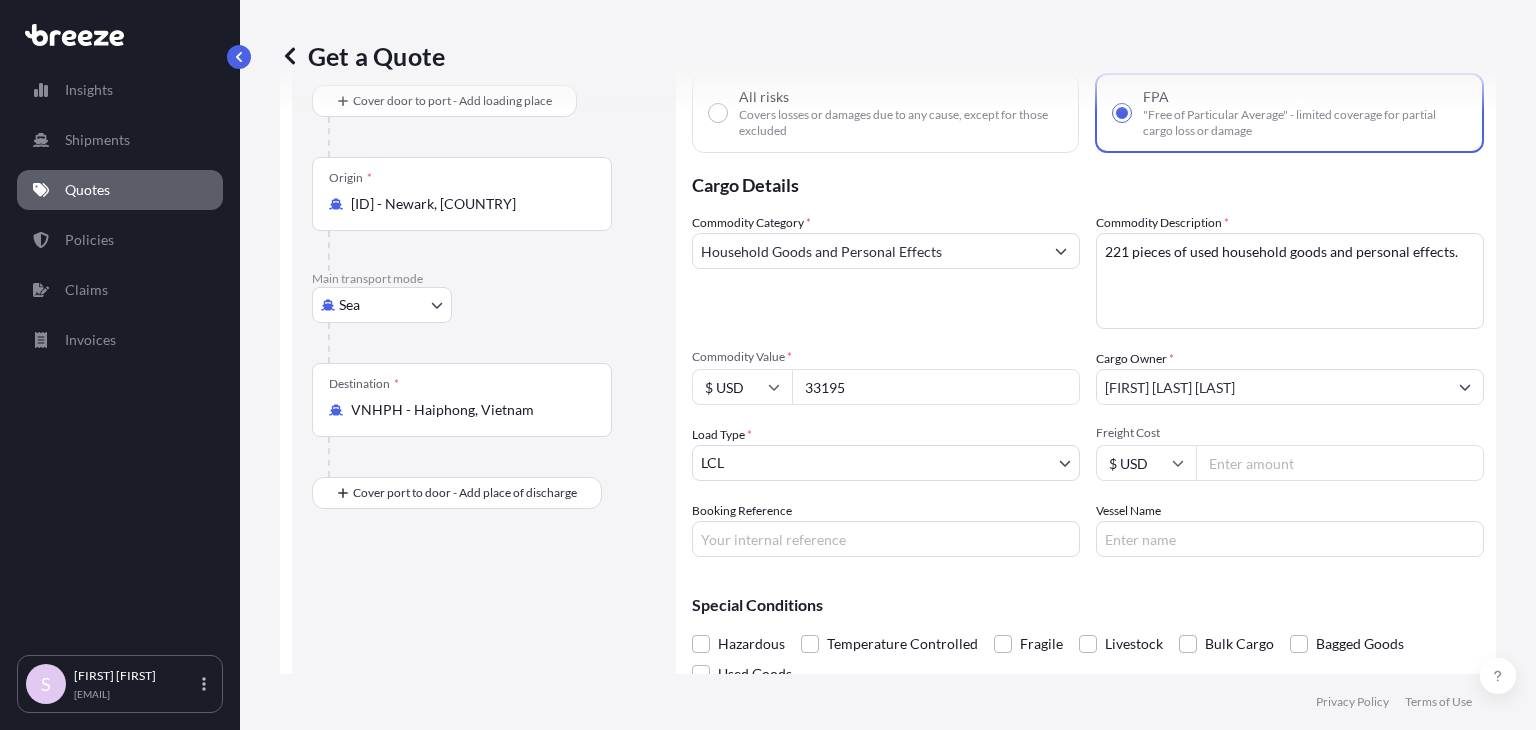 scroll, scrollTop: 177, scrollLeft: 0, axis: vertical 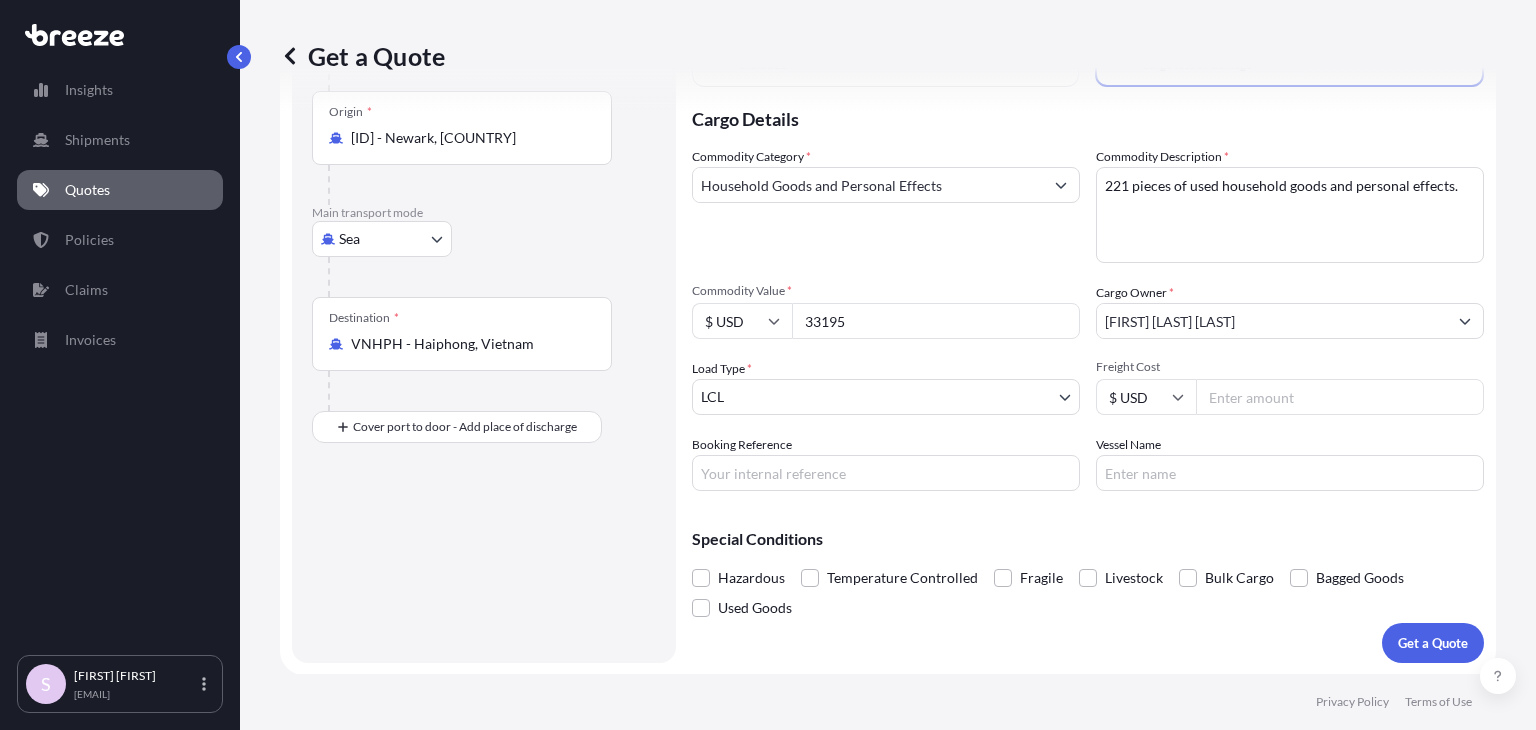 click on "1 option available.
Insights Shipments Quotes Policies Claims Invoices S [FIRST]   [FIRST] [EMAIL] Get a Quote Route Details Reset Route Details   Cover door to port - Add loading place Place of loading Road Road Rail Origin * [ID] - Newark, [COUNTRY] Main transport mode Sea Sea Air Road Rail Destination * [ID] - Haiphong, [COUNTRY] Cover port to door - Add place of discharge Road Road Rail Place of Discharge Coverage Type All risks Covers losses or damages due to any cause, except for those excluded FPA "Free of Particular Average" - limited coverage for partial cargo loss or damage Cargo Details Commodity Category * Household Goods and Personal Effects Commodity Description * 221 pieces of used household goods and personal effects. Commodity Value   * $ USD 33195 Cargo Owner * [FIRST] [LAST] Load Type * LCL LCL FCL Freight Cost   $ USD Booking Reference Vessel Name Special Conditions Hazardous Temperature Controlled Fragile Livestock Bulk Cargo Bagged Goods Used Goods Get a Quote Terms of Use" at bounding box center (768, 365) 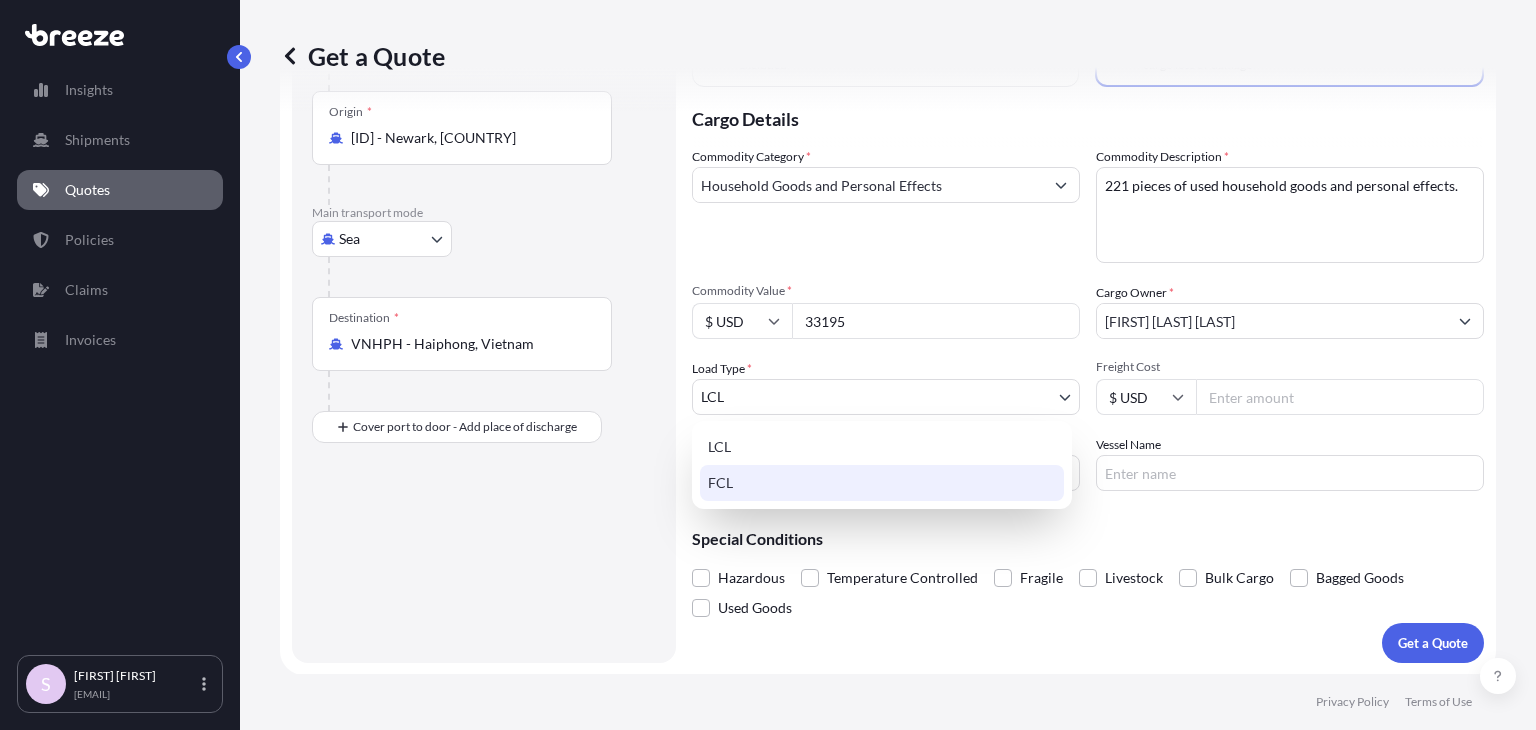 click on "FCL" at bounding box center (882, 483) 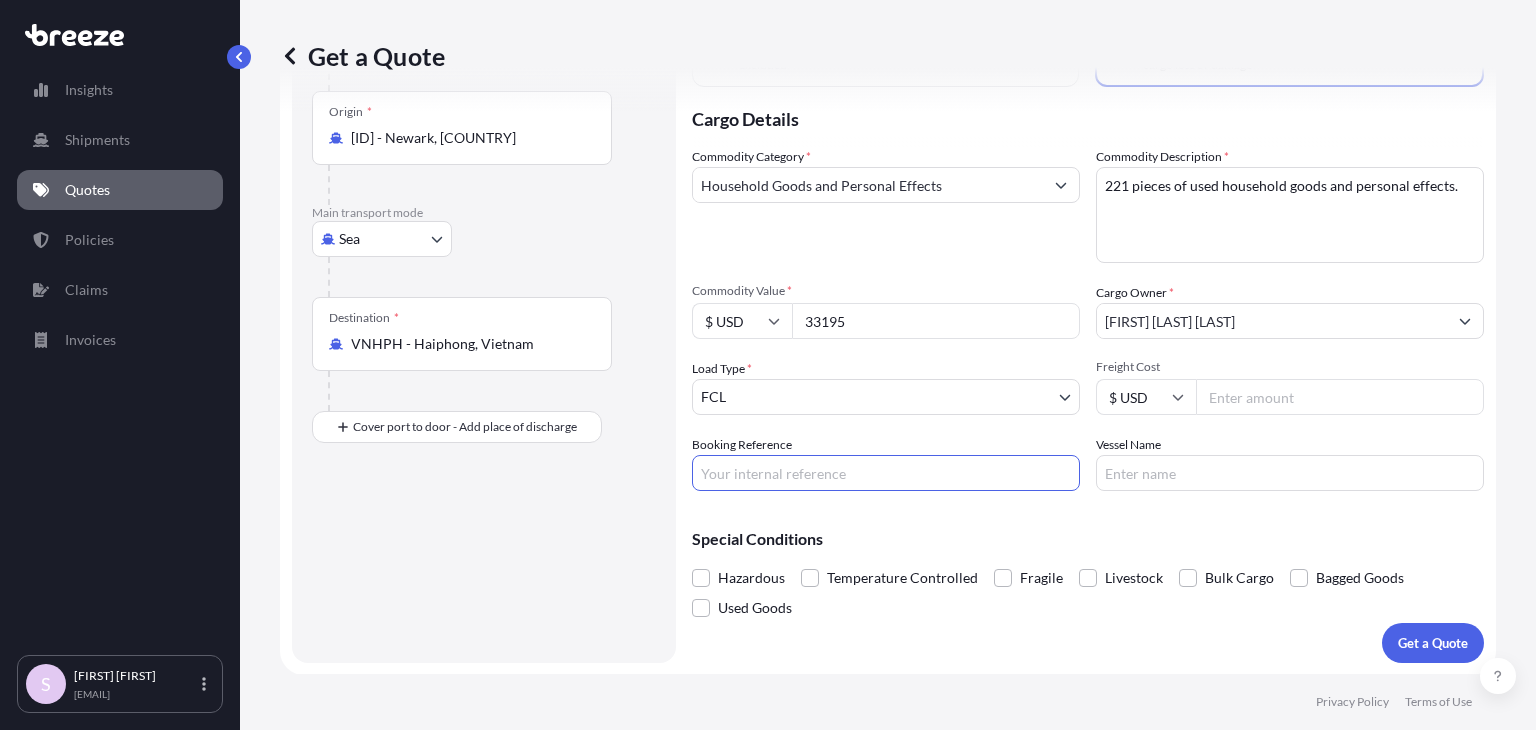 click on "Booking Reference" at bounding box center [886, 473] 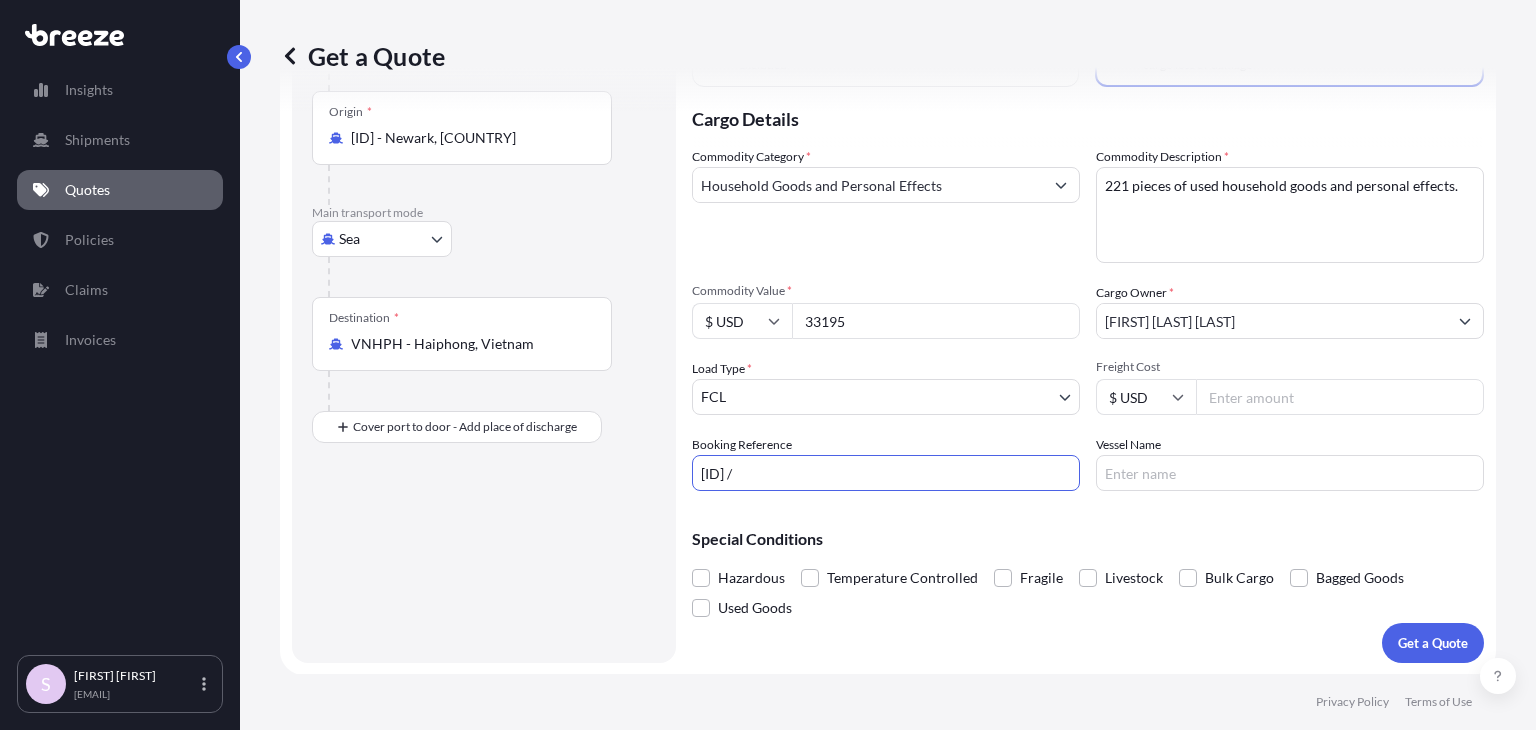 paste on "MSKU5630991" 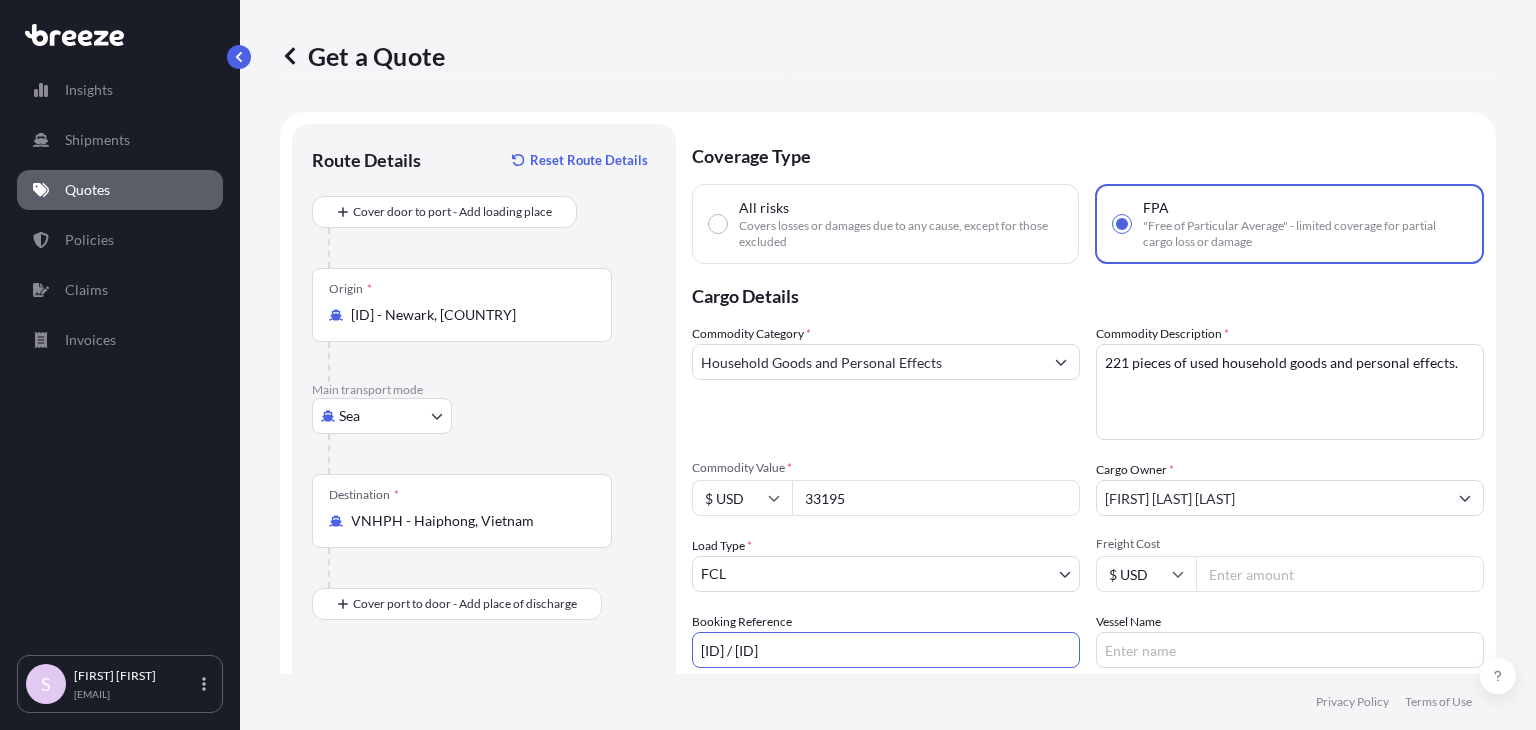 scroll, scrollTop: 177, scrollLeft: 0, axis: vertical 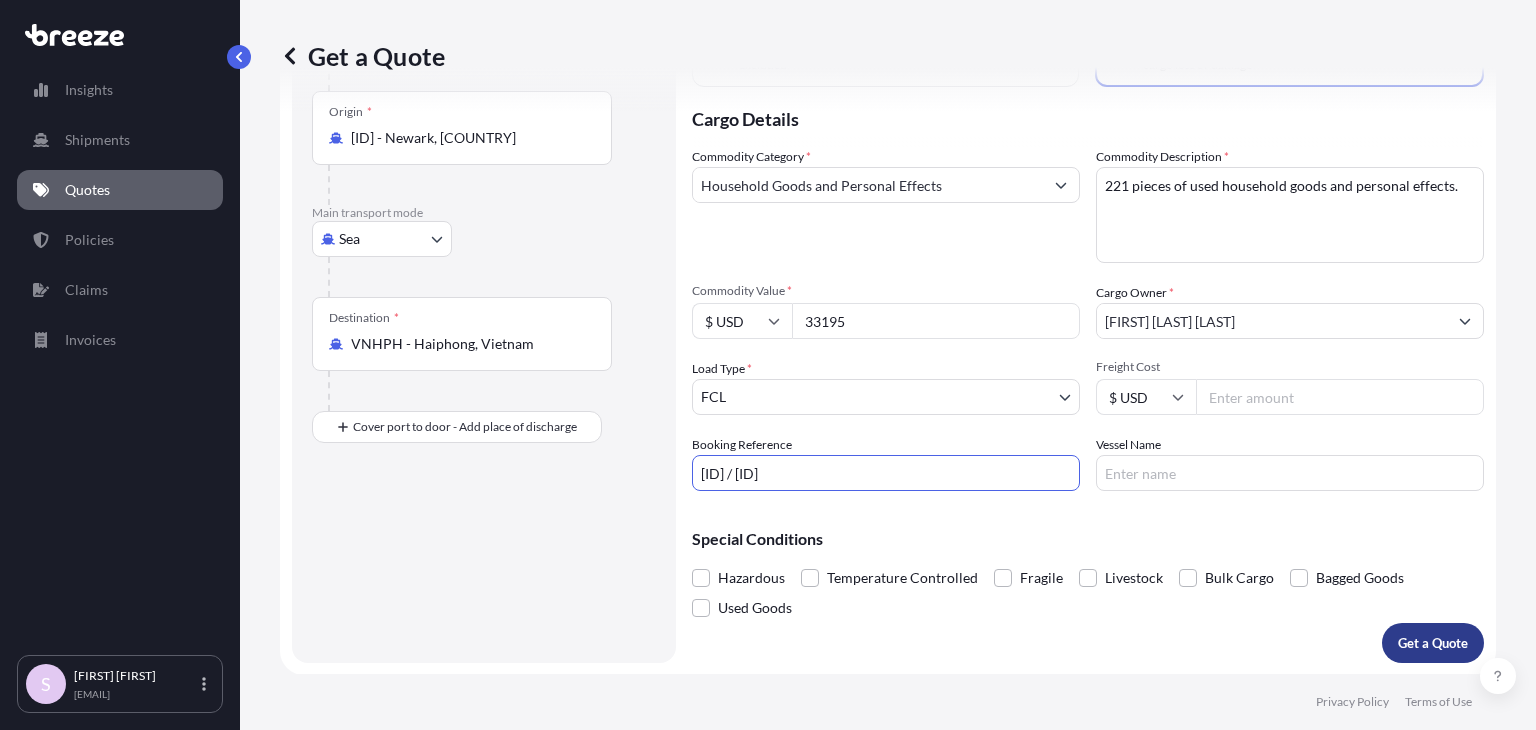 type on "[ID] / [ID]" 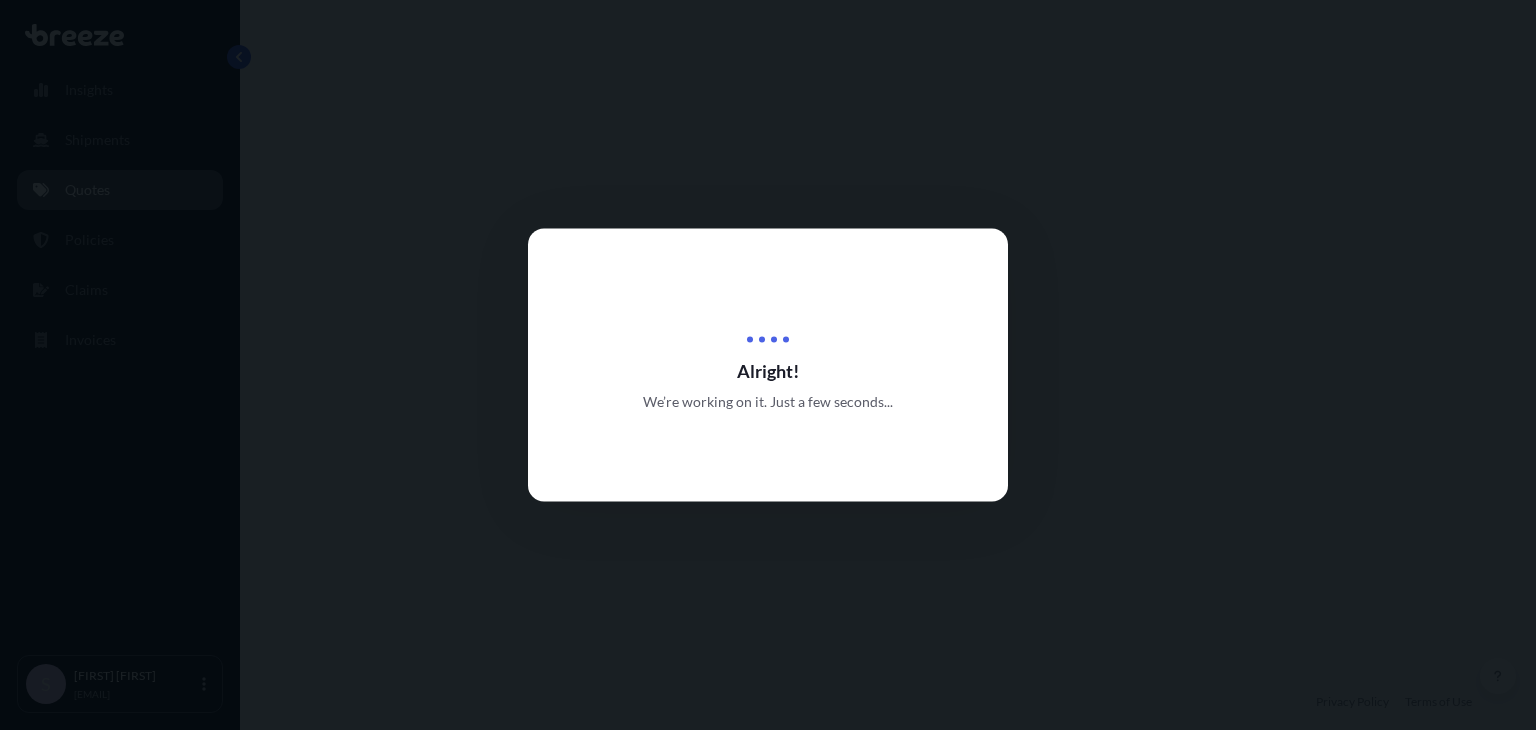 select on "Sea" 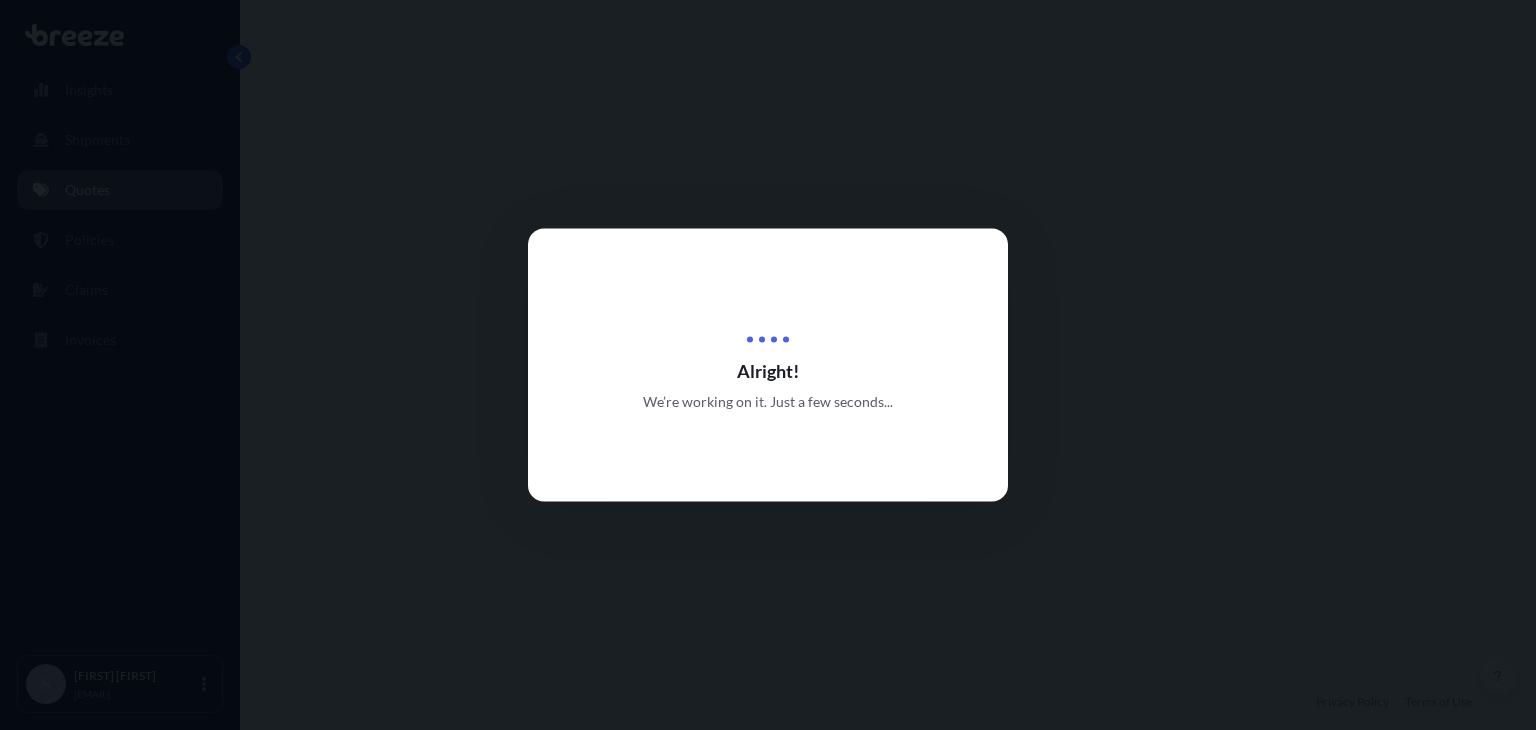 select on "2" 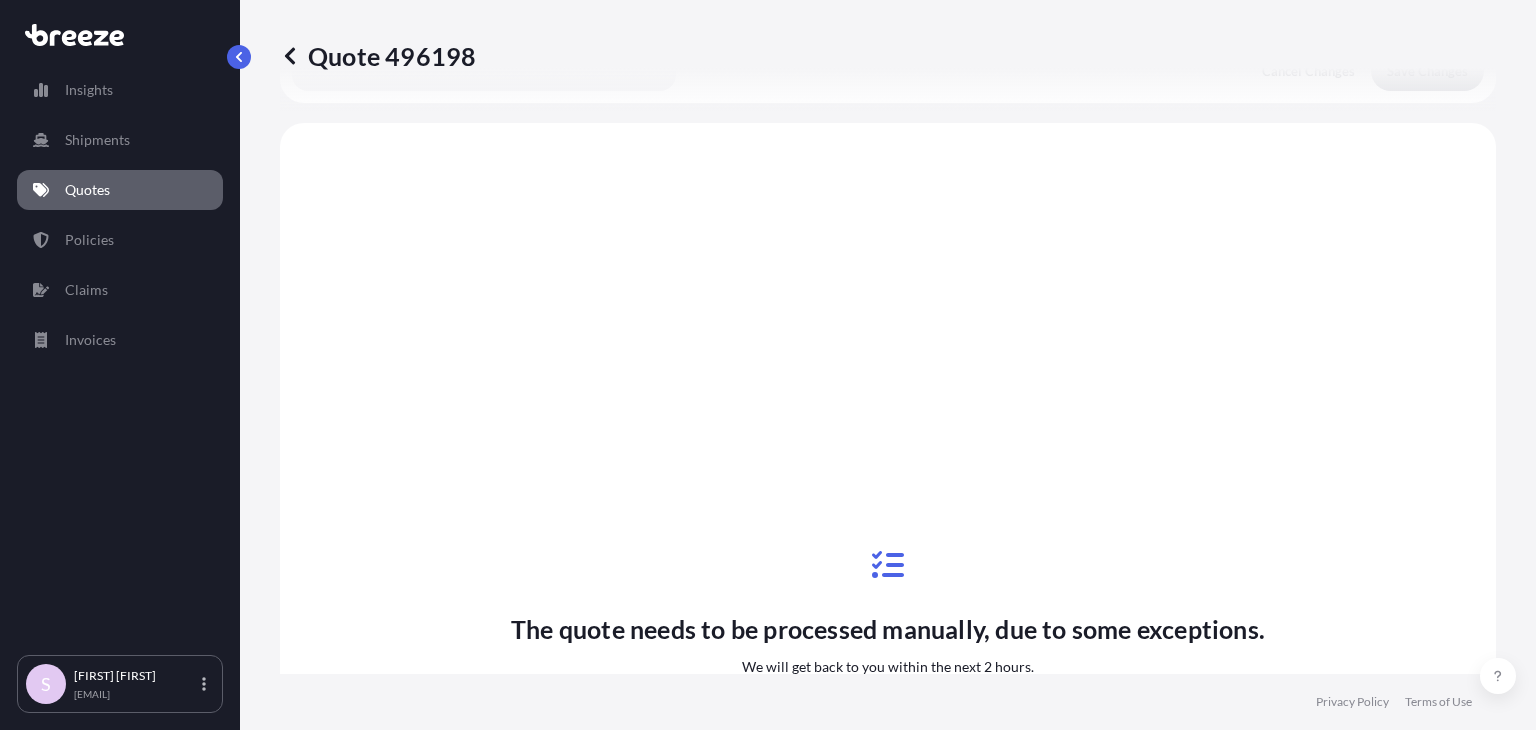 scroll, scrollTop: 771, scrollLeft: 0, axis: vertical 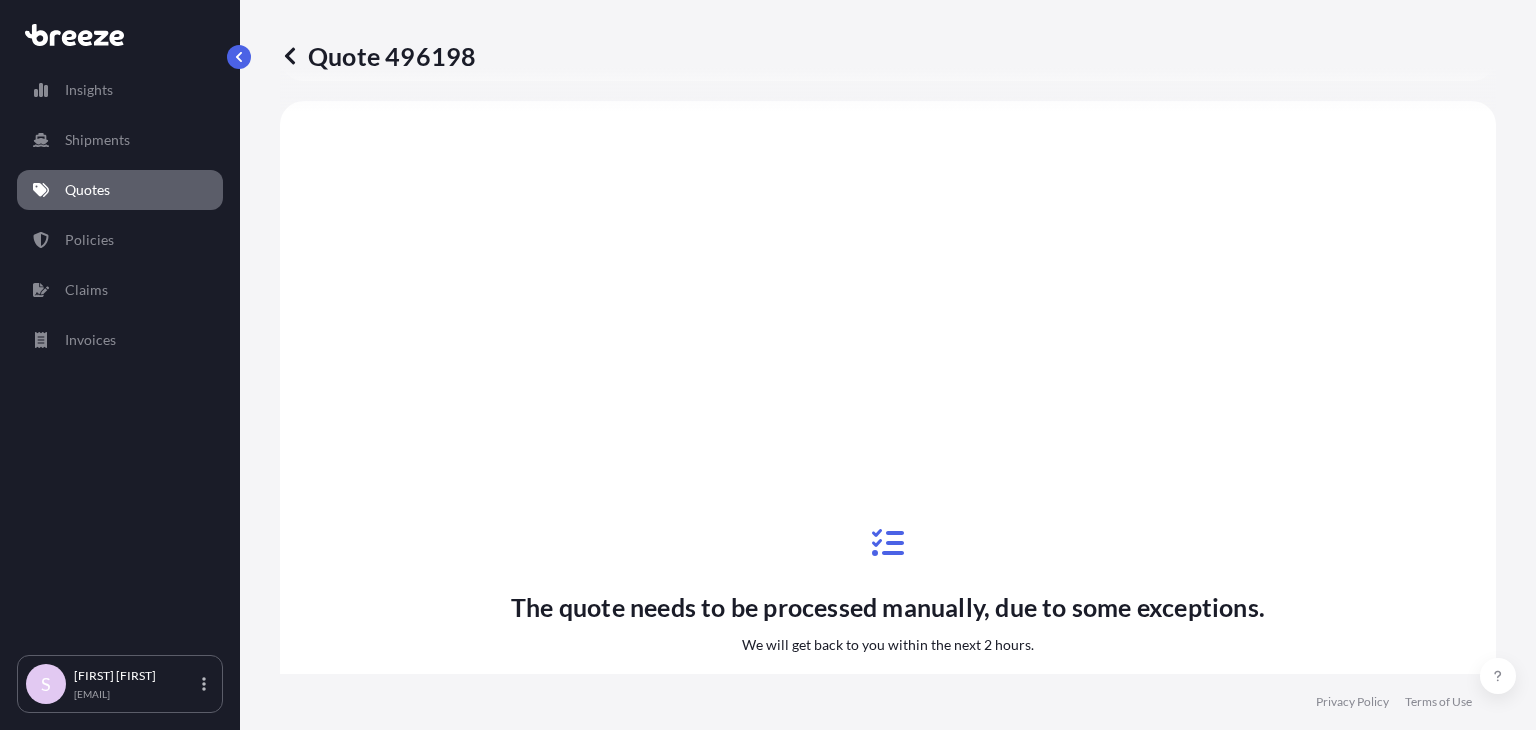 click on "Quote 496198" at bounding box center (378, 56) 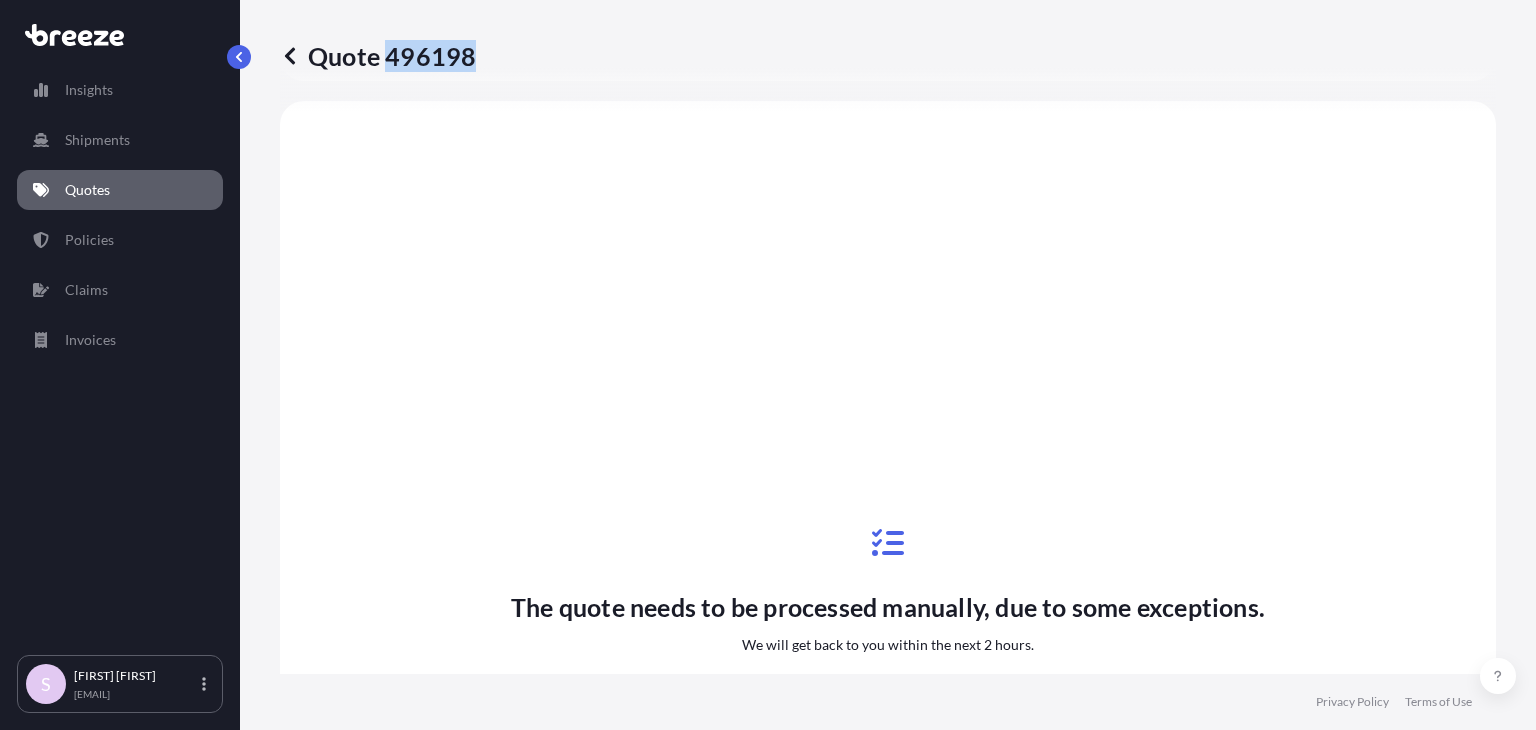 click on "Quote 496198" at bounding box center (378, 56) 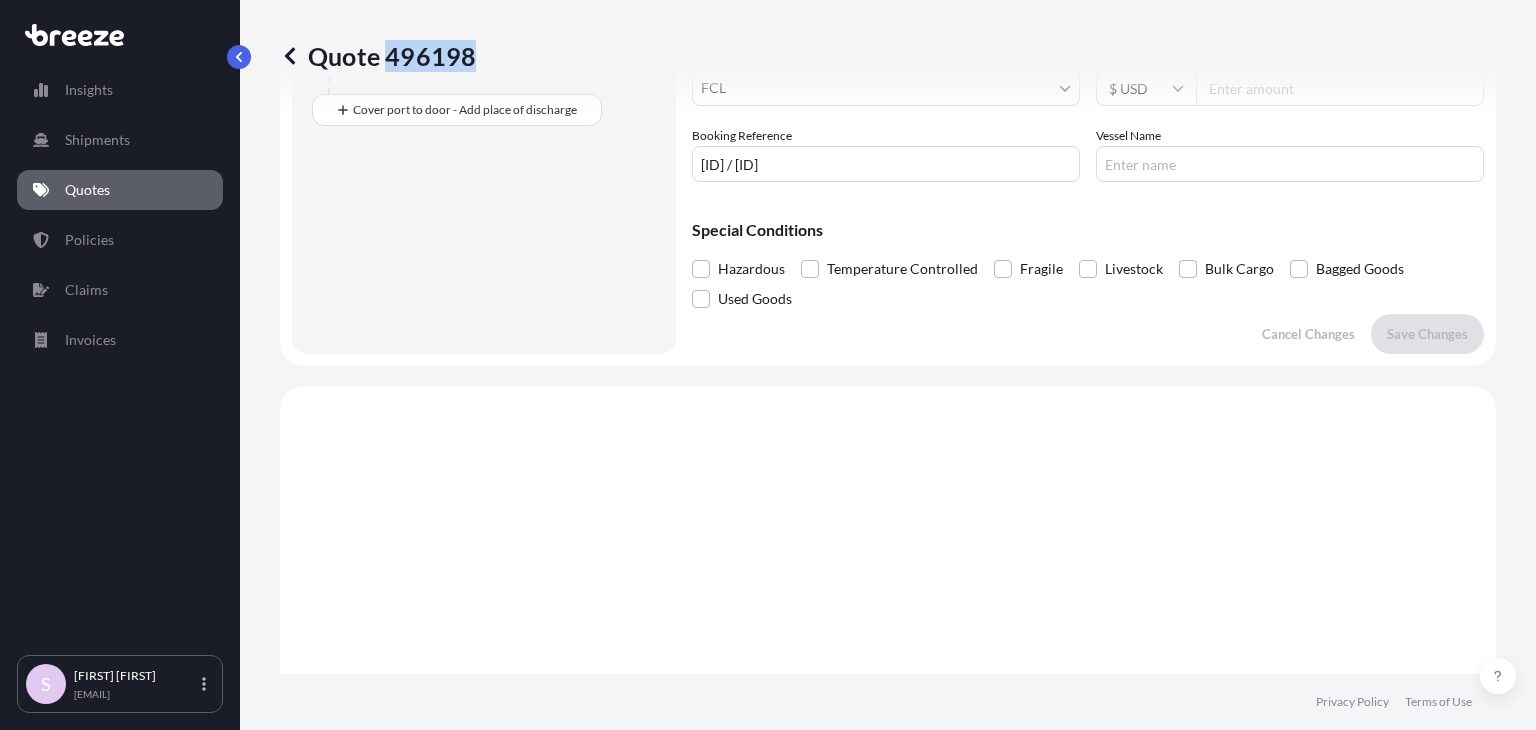 scroll, scrollTop: 178, scrollLeft: 0, axis: vertical 